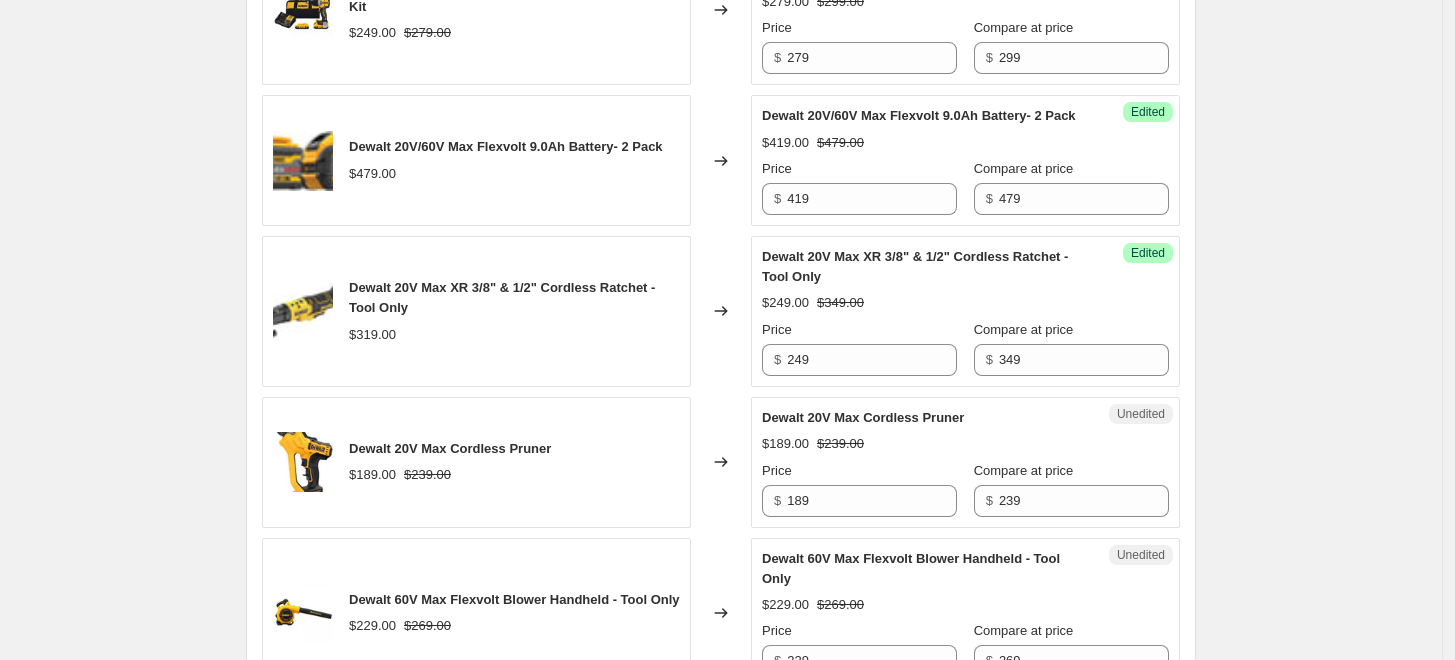 scroll, scrollTop: 1444, scrollLeft: 0, axis: vertical 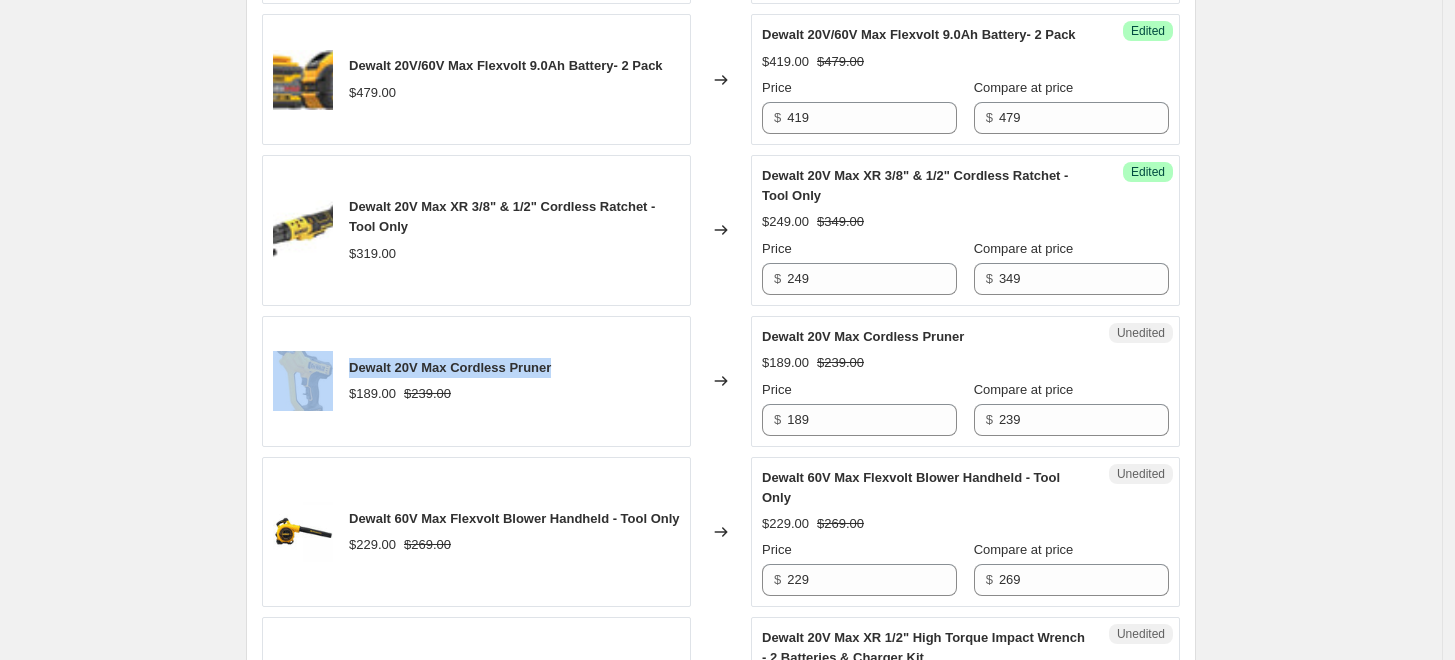 drag, startPoint x: 564, startPoint y: 429, endPoint x: 344, endPoint y: 408, distance: 221 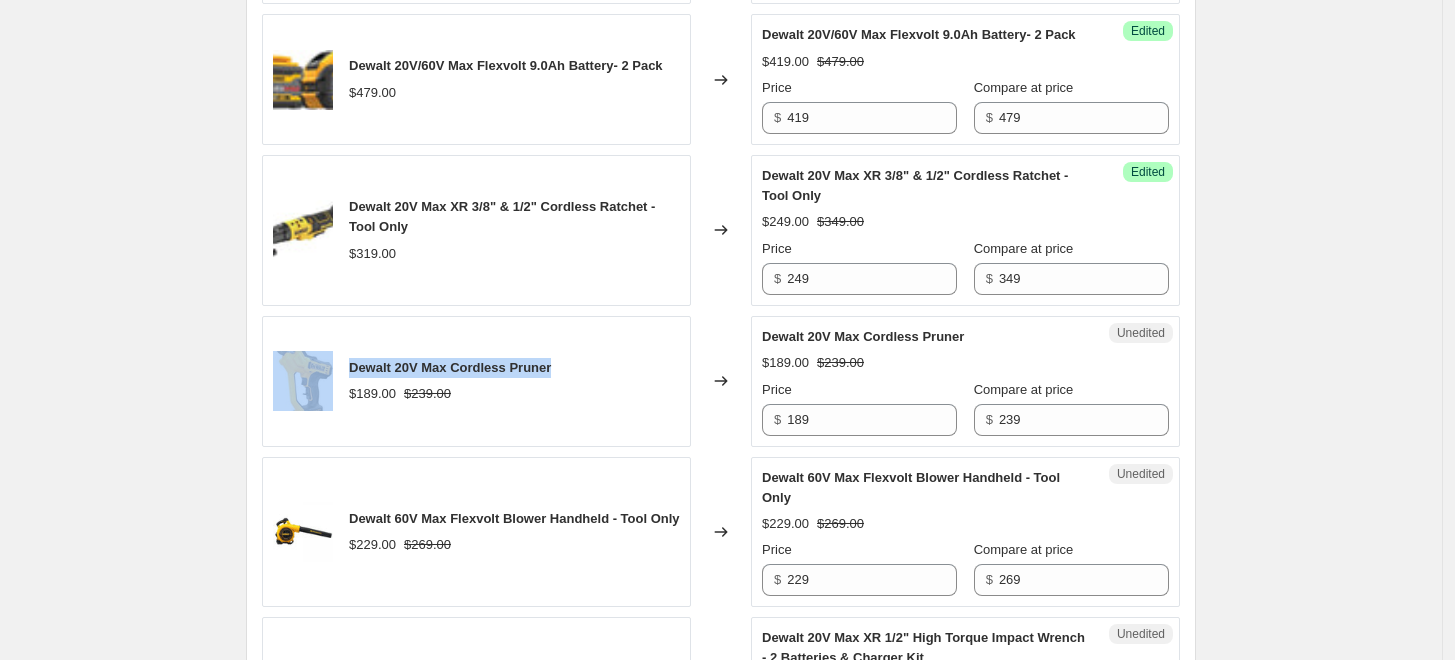 click on "Dewalt 20V Max Cordless Pruner $189.00 $239.00" at bounding box center (476, 381) 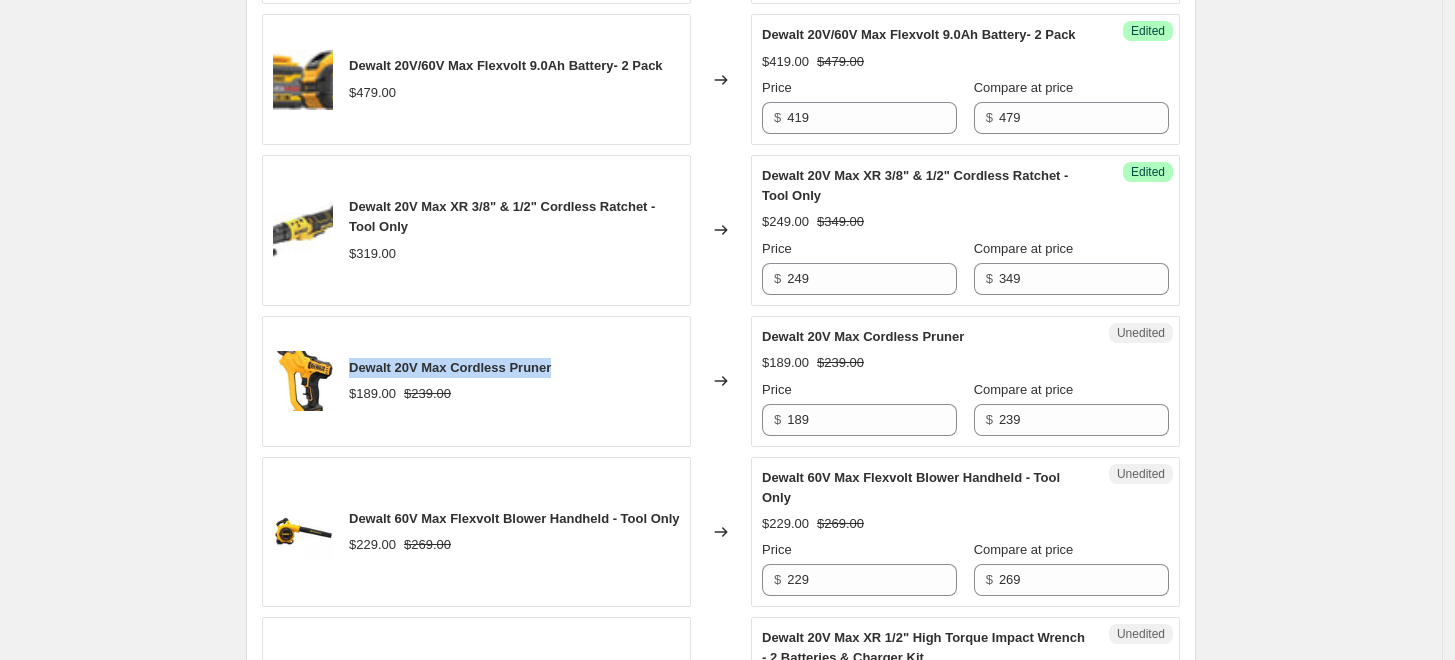 drag, startPoint x: 519, startPoint y: 416, endPoint x: 357, endPoint y: 409, distance: 162.15117 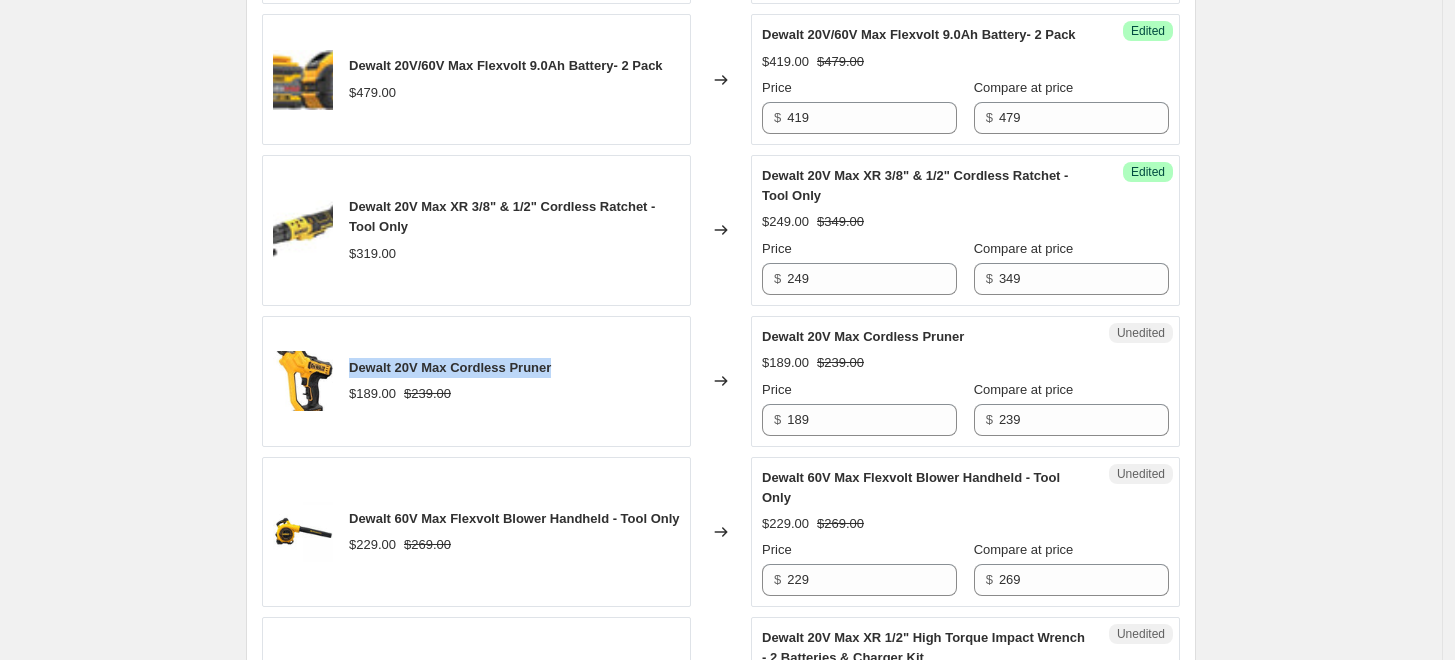 click on "Dewalt 20V Max Cordless Pruner $189.00 $239.00" at bounding box center [476, 381] 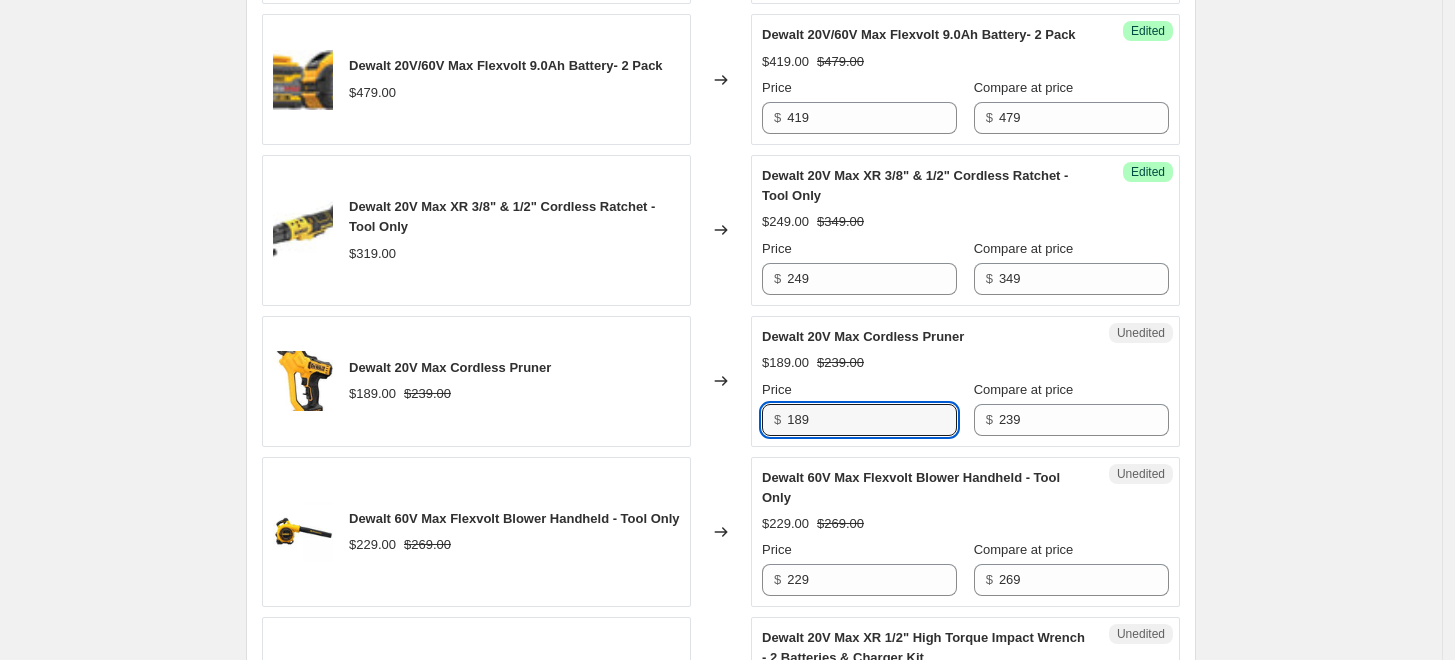 drag, startPoint x: 775, startPoint y: 472, endPoint x: 749, endPoint y: 471, distance: 26.019224 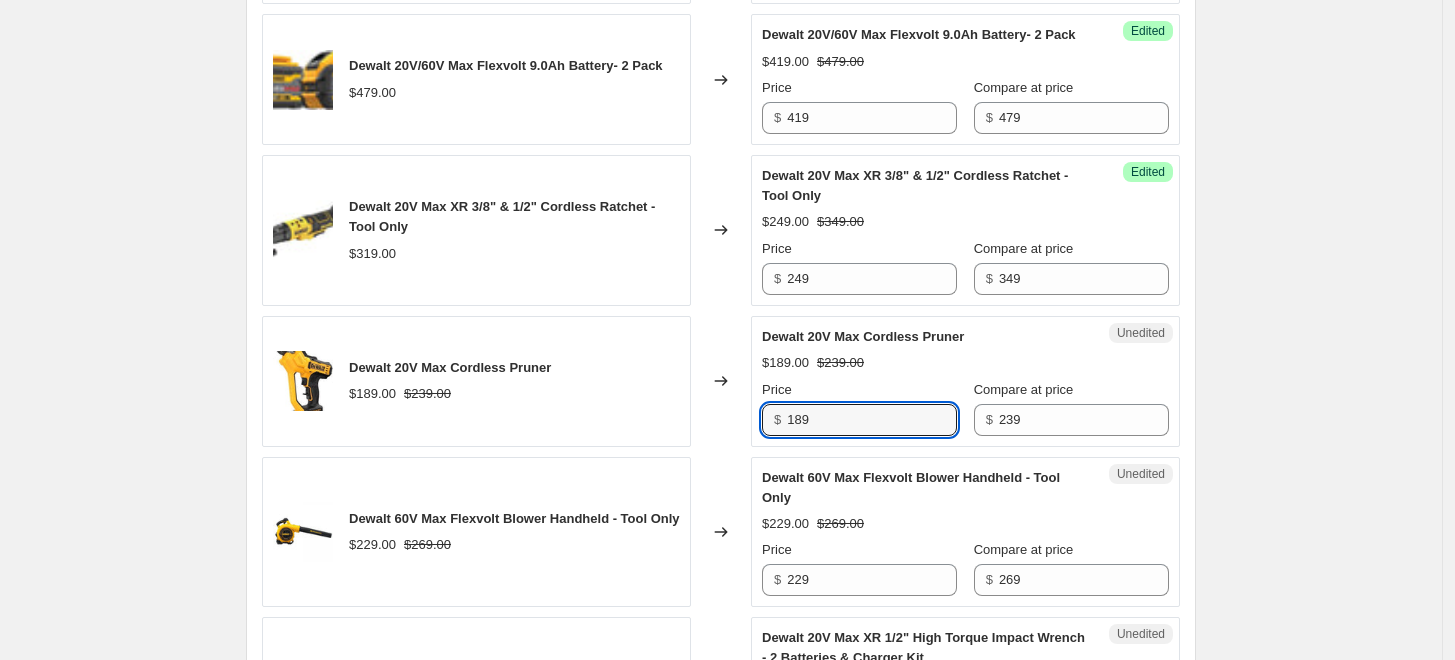 click on "Dewalt 20V Max Cordless Pruner $189.00 $239.00 Changed to Unedited Dewalt 20V Max Cordless Pruner $189.00 $239.00 Price $ 189 Compare at price $ 239" at bounding box center (721, 381) 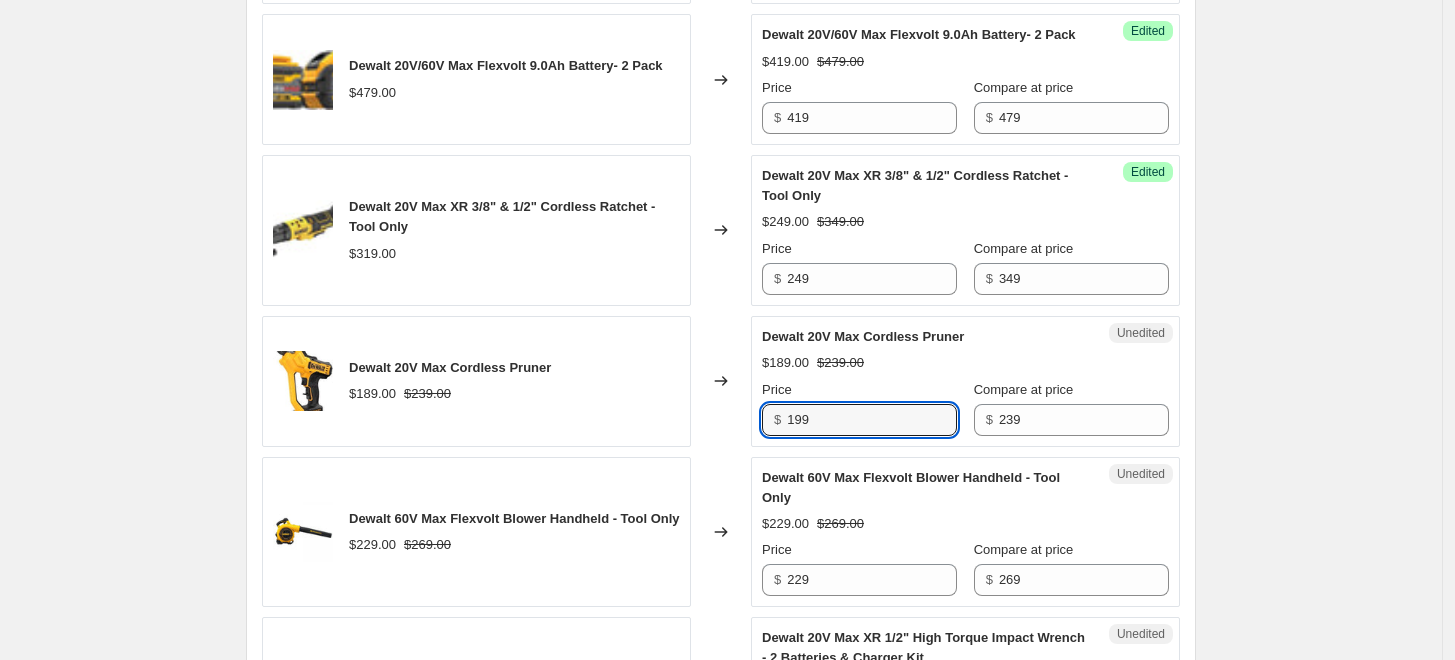 type on "199" 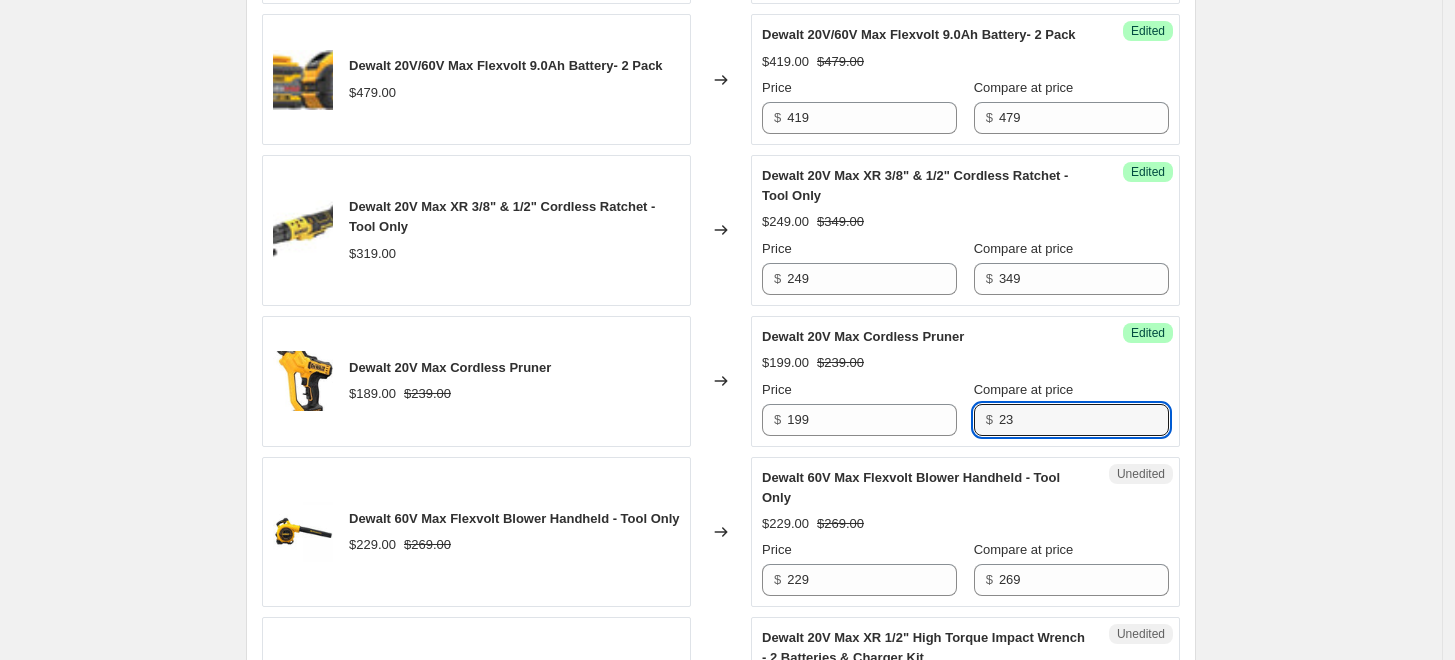 type on "239" 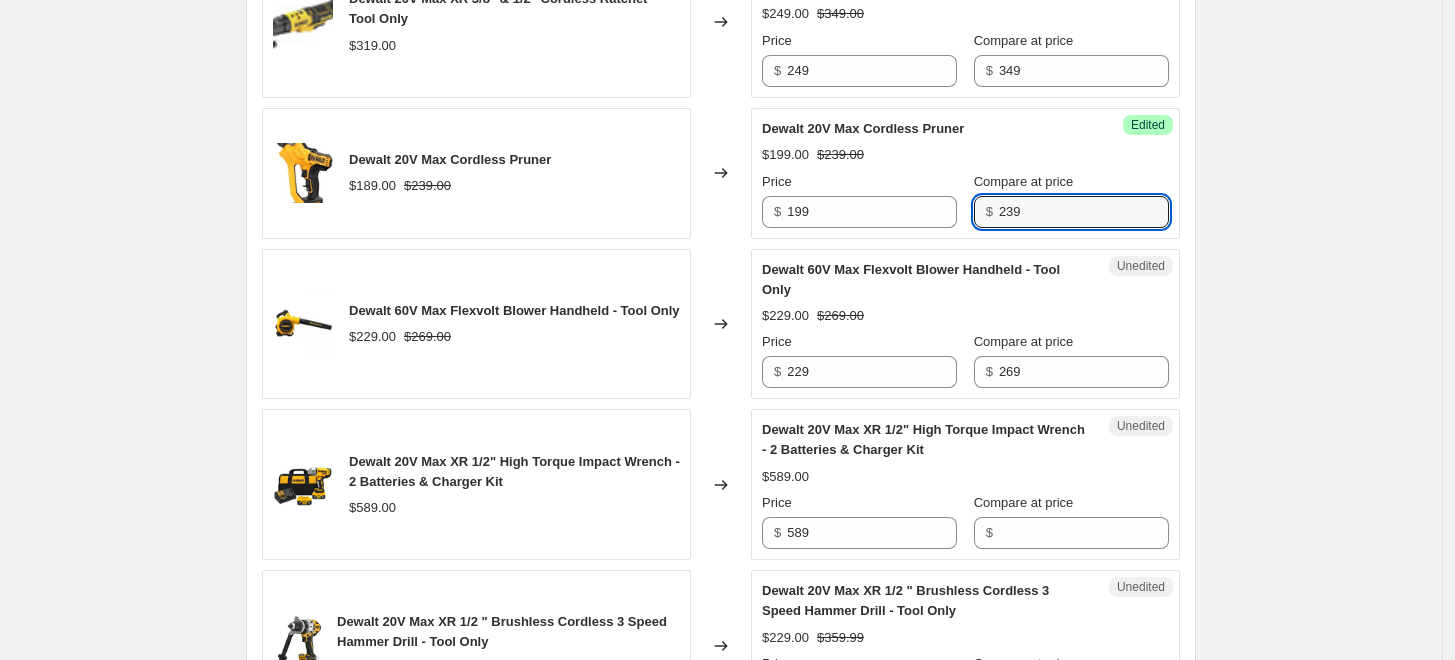 scroll, scrollTop: 1666, scrollLeft: 0, axis: vertical 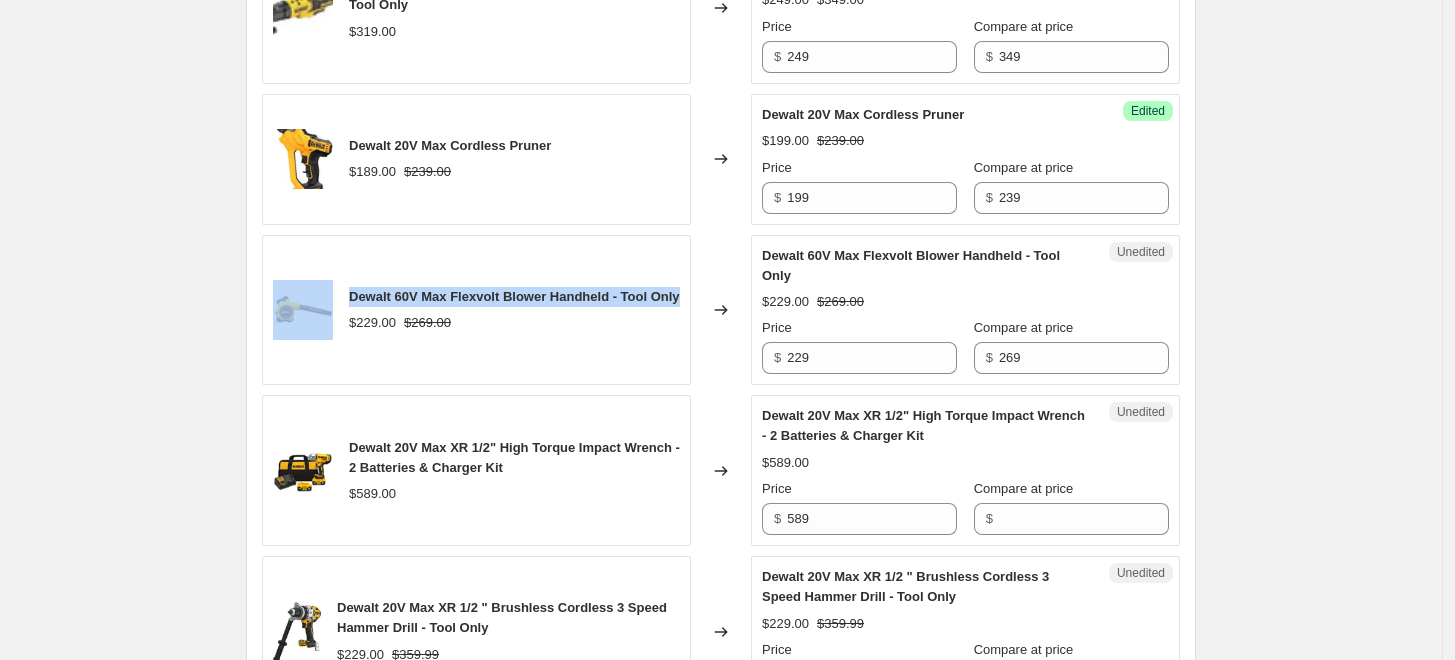 drag, startPoint x: 382, startPoint y: 366, endPoint x: 344, endPoint y: 341, distance: 45.486263 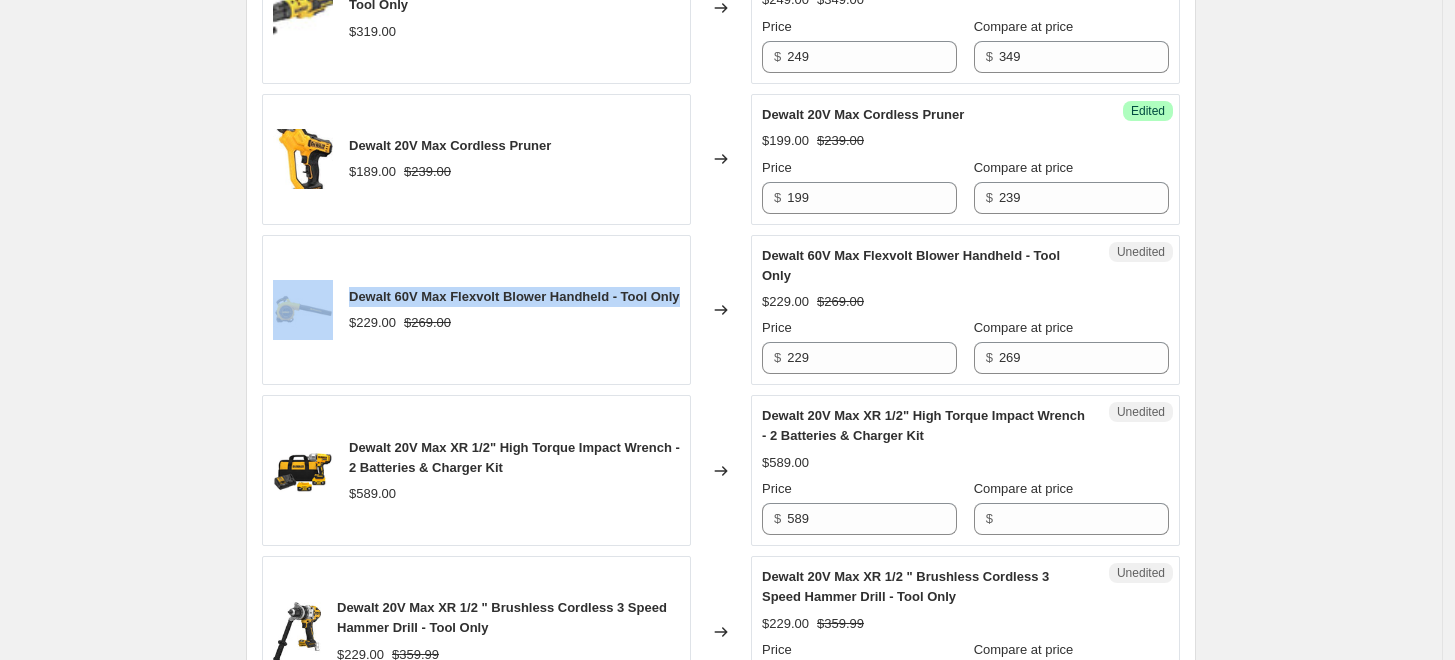 click on "Dewalt 60V Max Flexvolt Blower Handheld - Tool Only $229.00 $269.00" at bounding box center [476, 310] 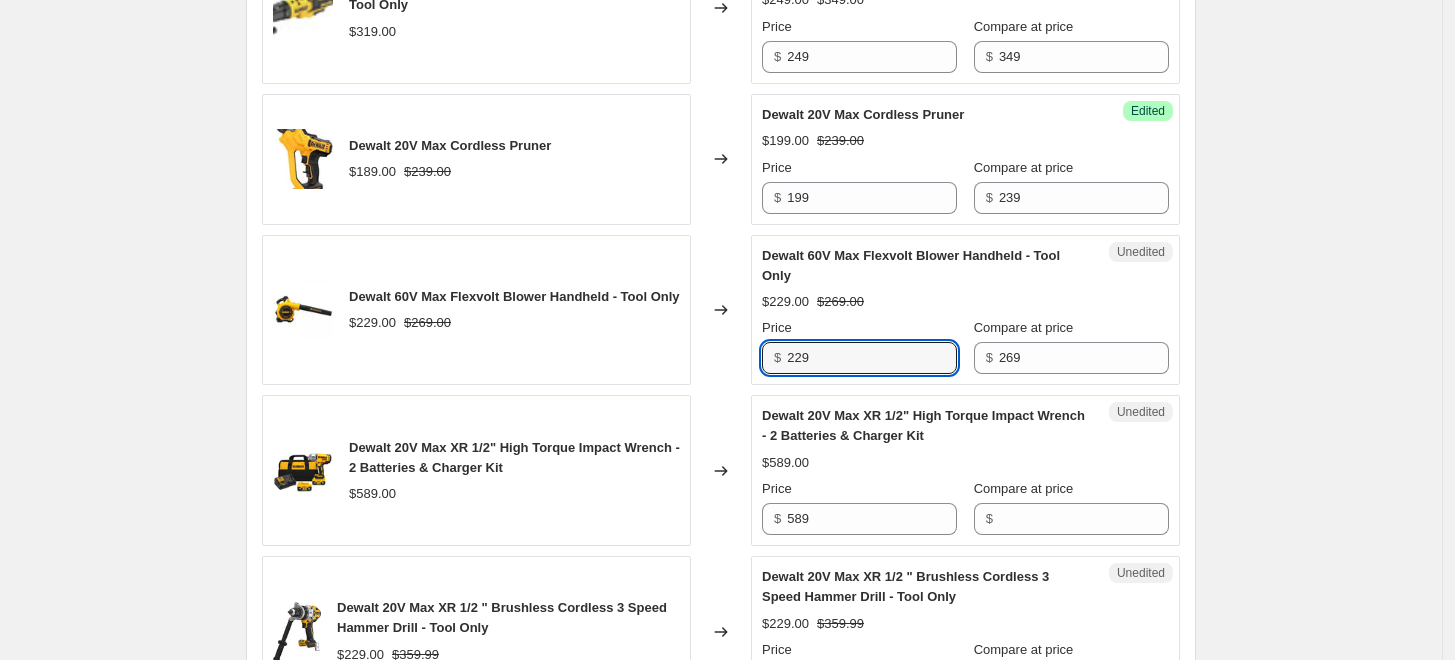 drag, startPoint x: 744, startPoint y: 395, endPoint x: 703, endPoint y: 392, distance: 41.109608 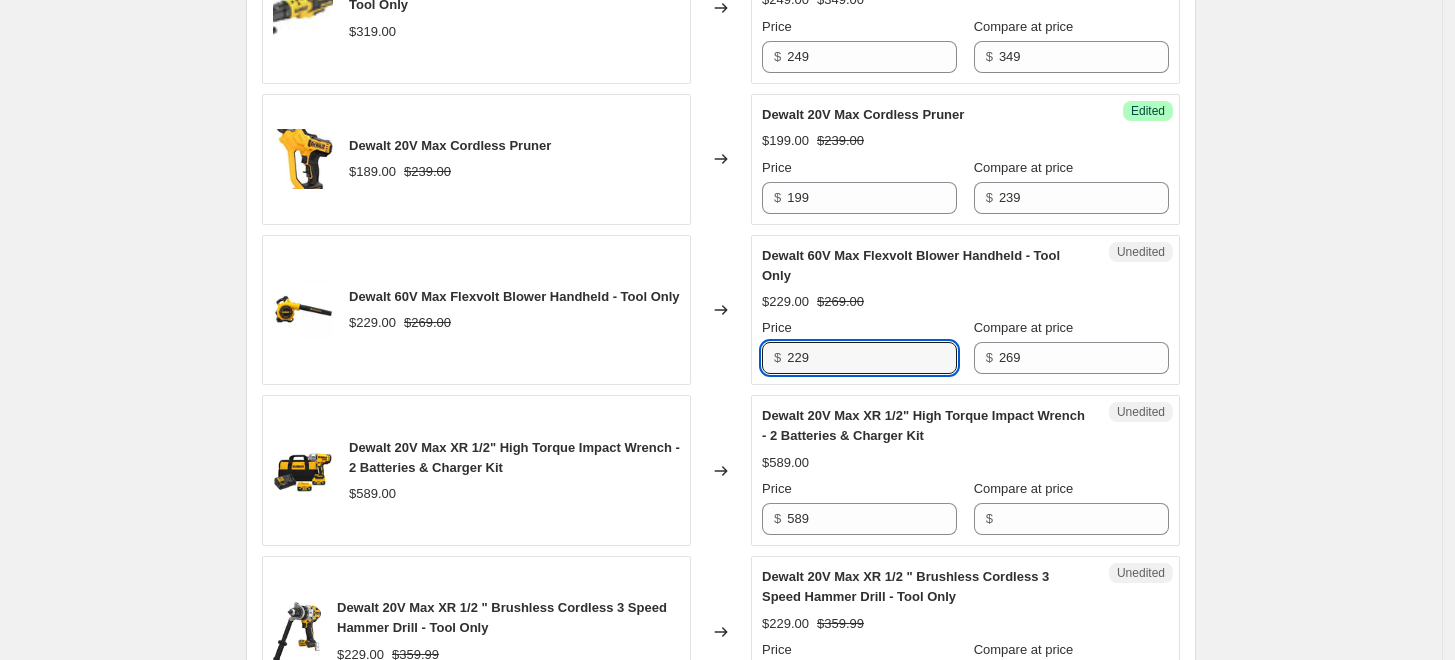 click on "Dewalt 60V Max Flexvolt Blower Handheld - Tool Only $229.00 $269.00 Changed to Unedited Dewalt 60V Max Flexvolt Blower Handheld - Tool Only $229.00 $269.00 Price $ 229 Compare at price $ 269" at bounding box center (721, 310) 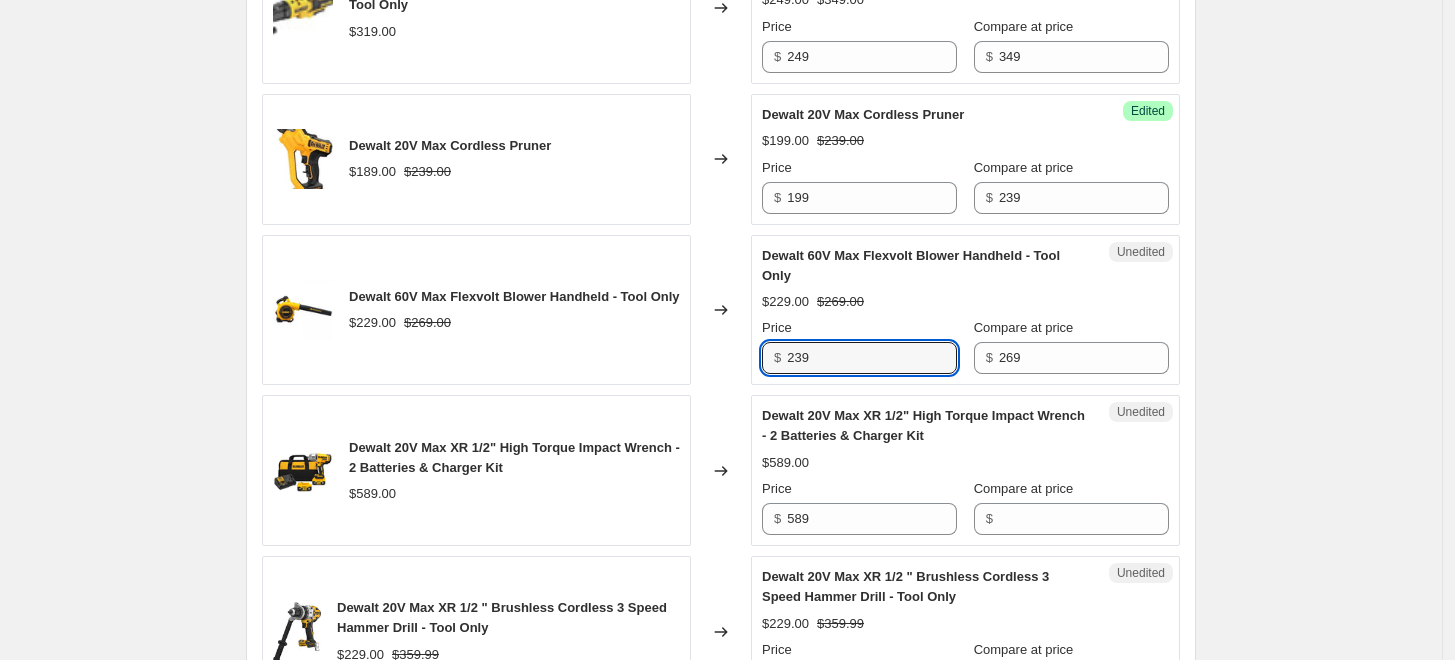 type on "239" 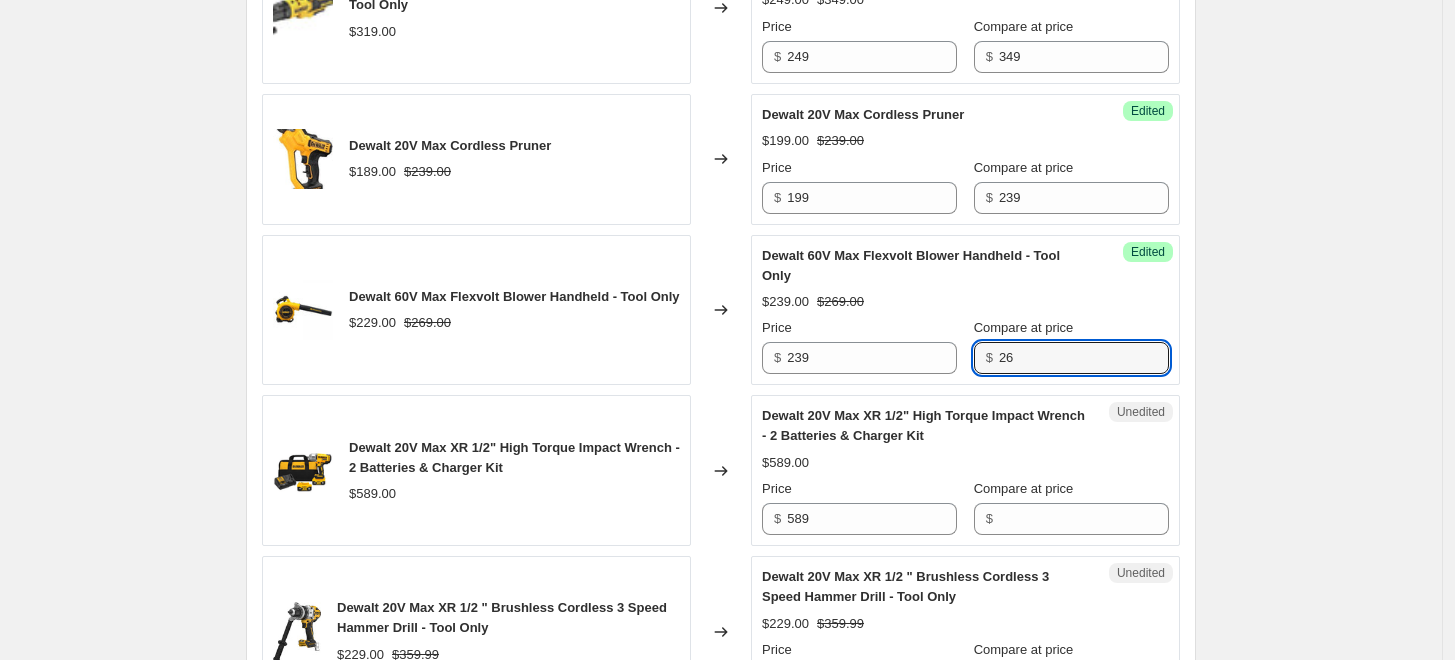 type on "269" 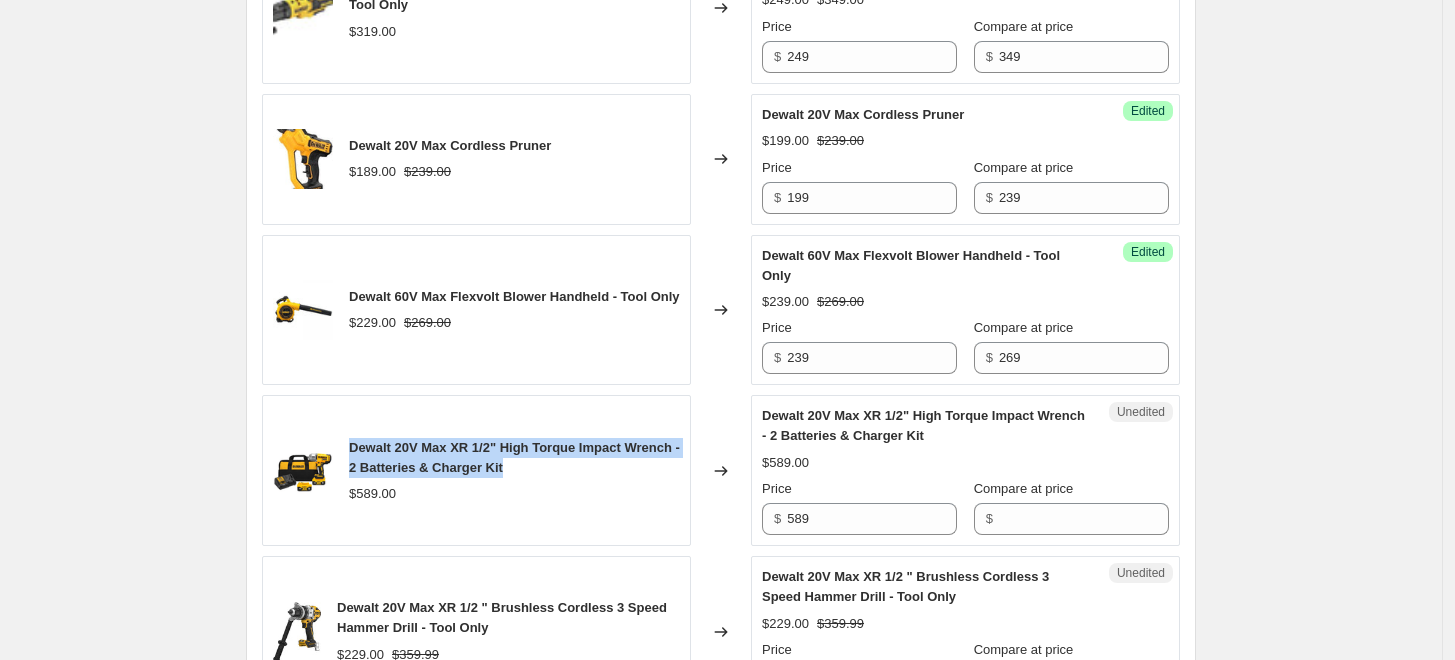 drag, startPoint x: 592, startPoint y: 526, endPoint x: 354, endPoint y: 504, distance: 239.01465 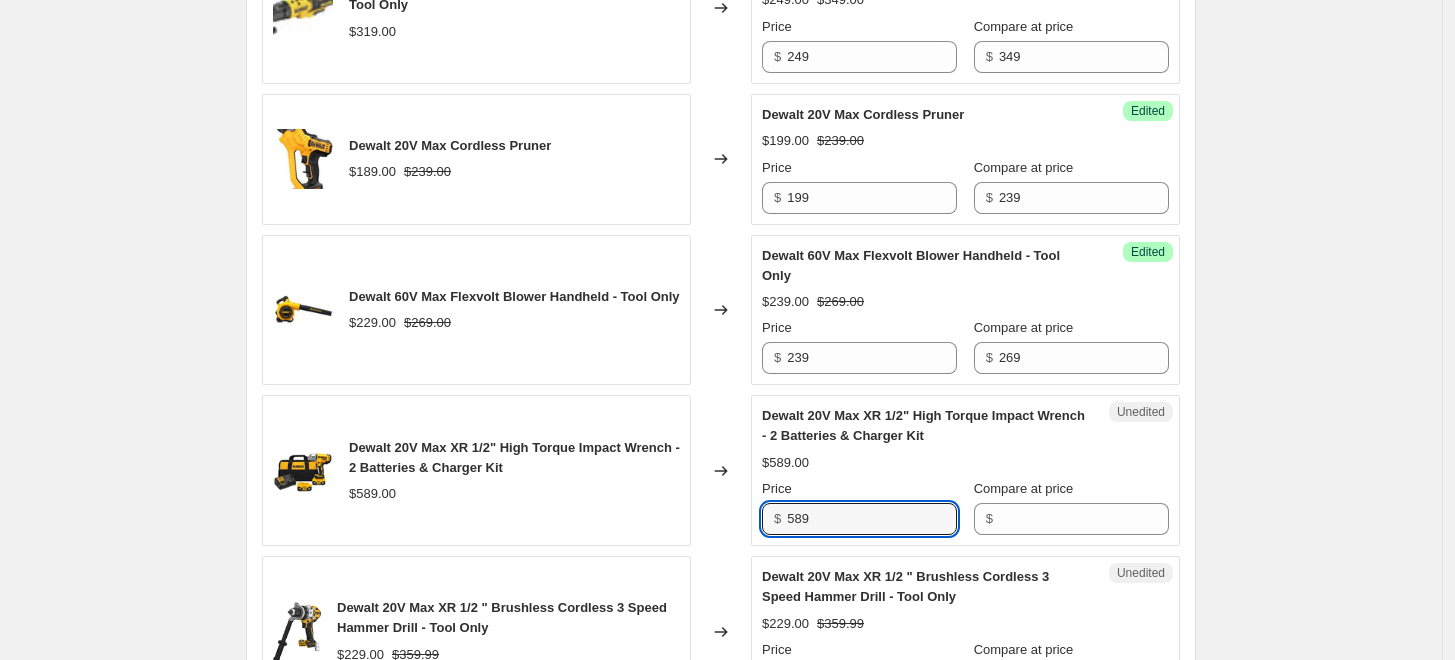 drag, startPoint x: 788, startPoint y: 575, endPoint x: 741, endPoint y: 574, distance: 47.010635 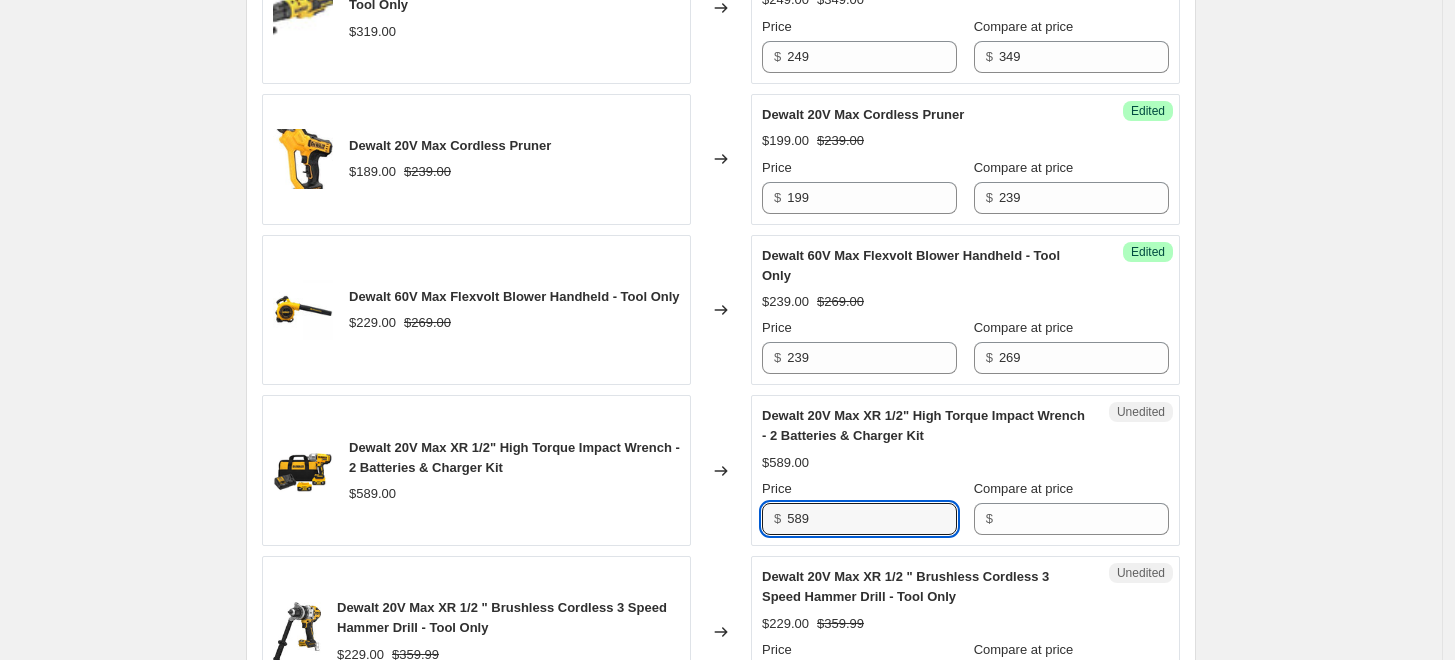 click on "Dewalt 20V Max XR 1/2" High Torque Impact Wrench -  2 Batteries & Charger Kit $589.00 Changed to Unedited Dewalt 20V Max XR 1/2" High Torque Impact Wrench -  2 Batteries & Charger Kit $589.00 Price $ 589 Compare at price $" at bounding box center (721, 470) 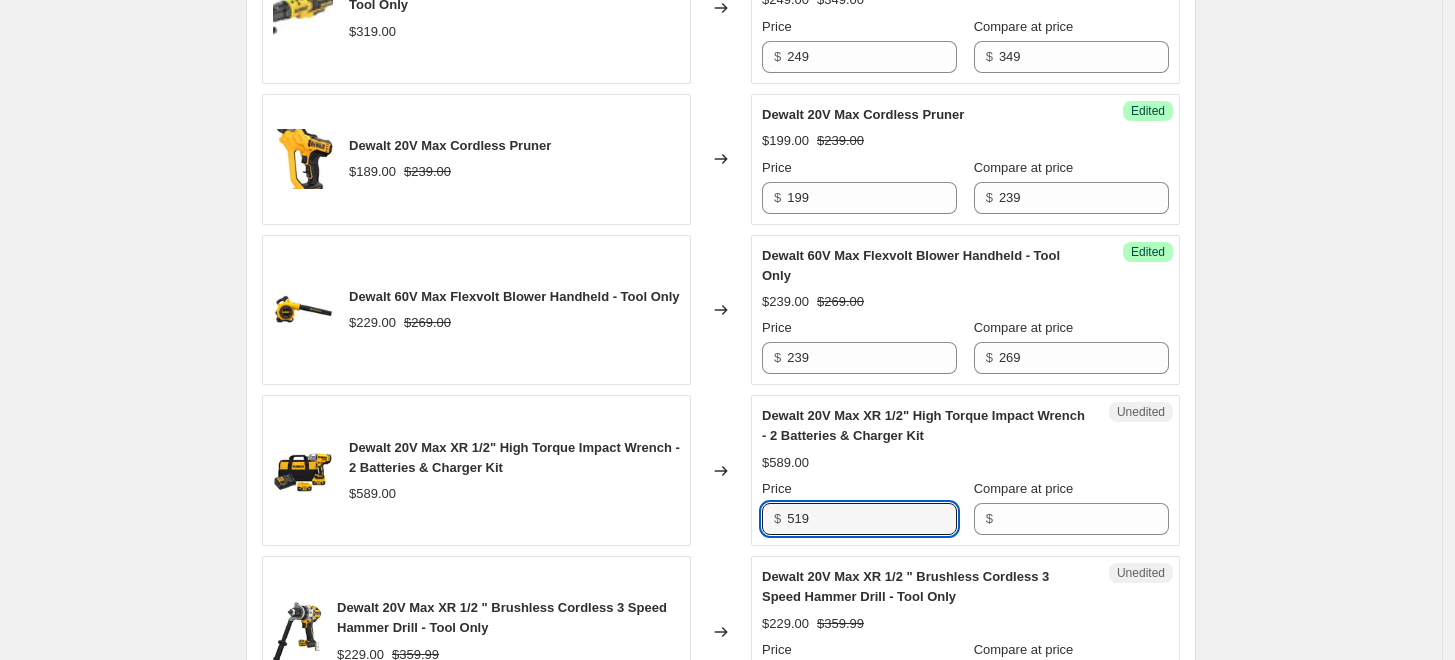 type on "519" 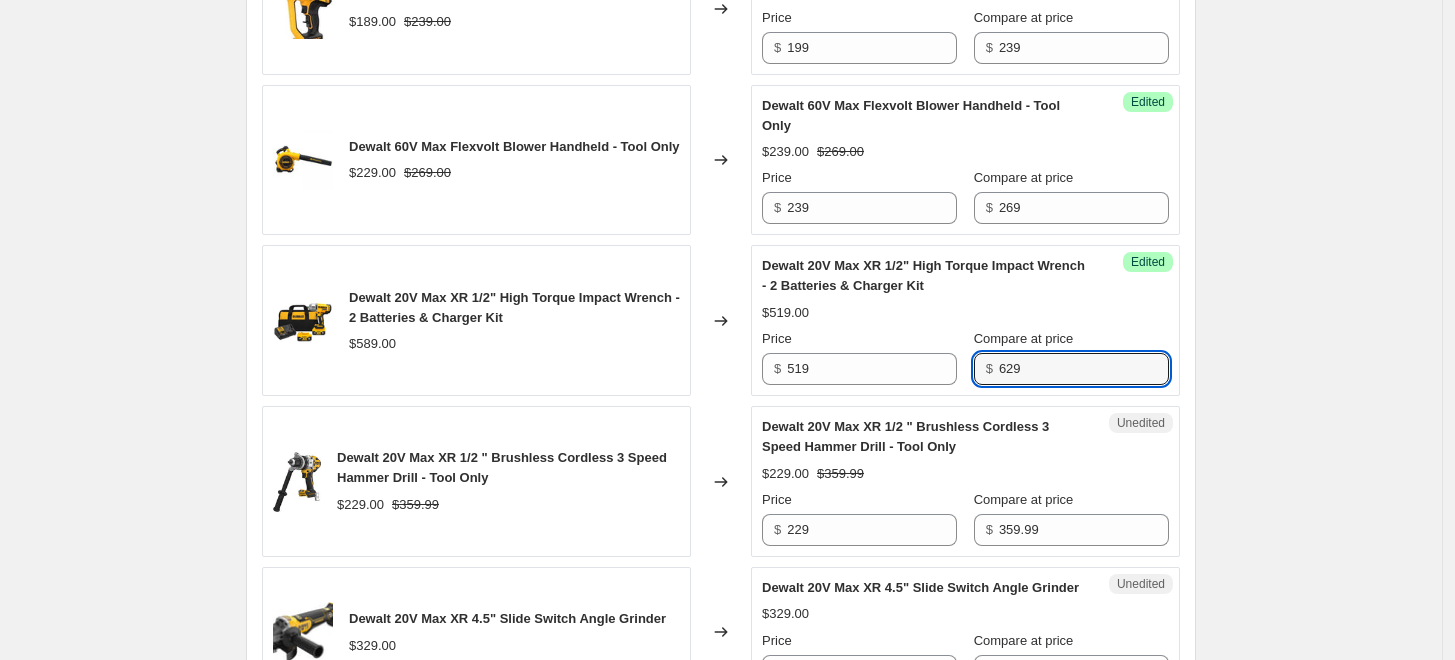 scroll, scrollTop: 2000, scrollLeft: 0, axis: vertical 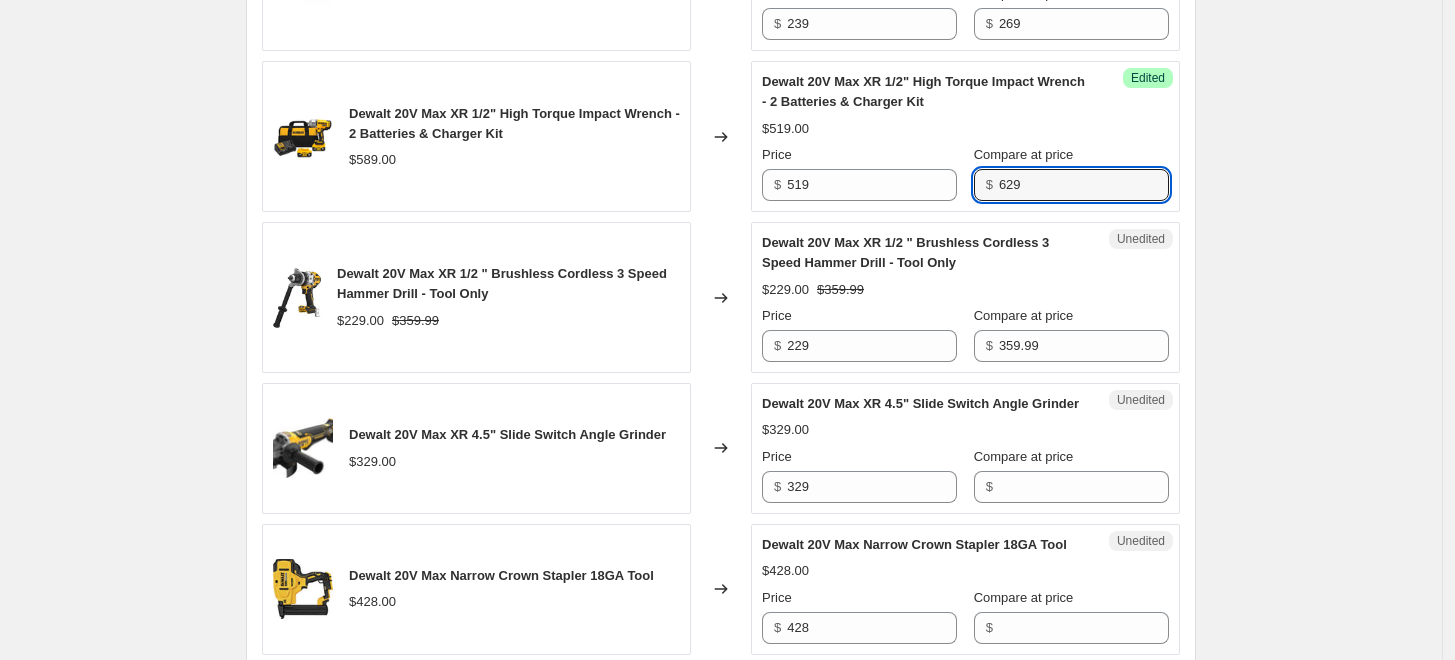 type on "629" 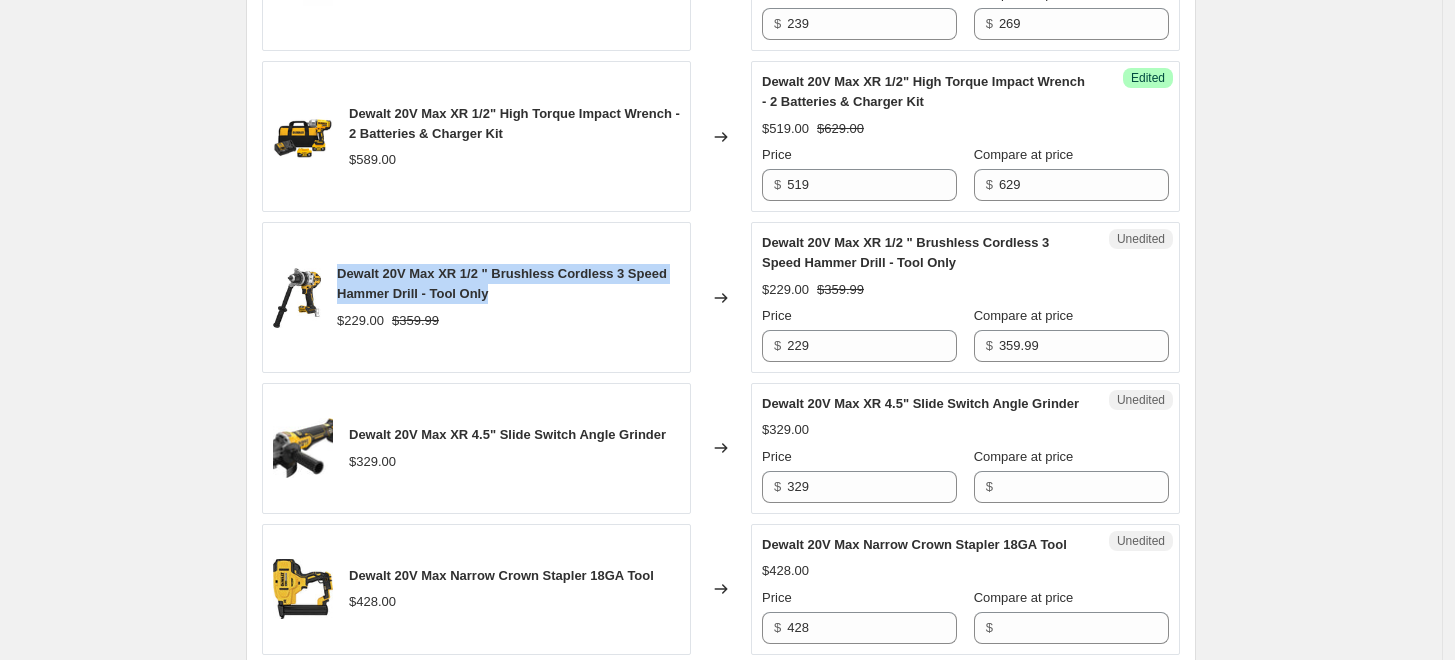 drag, startPoint x: 405, startPoint y: 351, endPoint x: 337, endPoint y: 334, distance: 70.0928 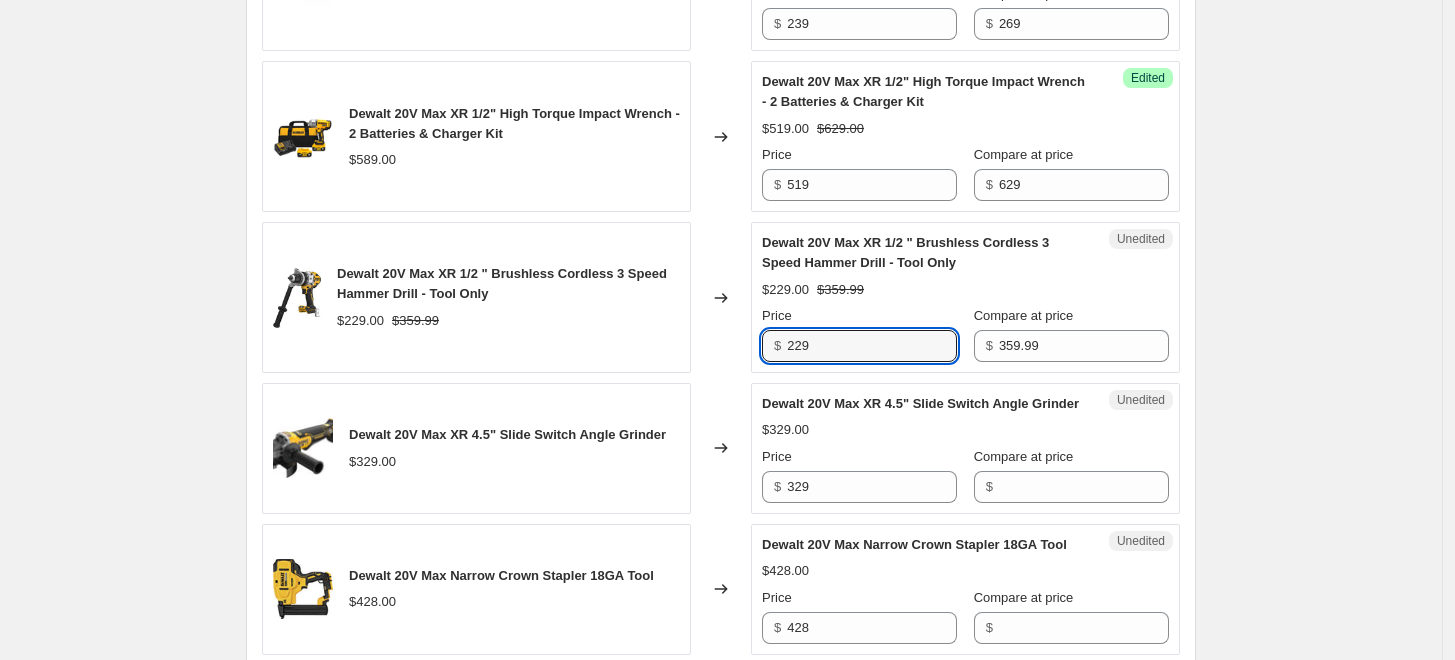 drag, startPoint x: 880, startPoint y: 403, endPoint x: 732, endPoint y: 390, distance: 148.56985 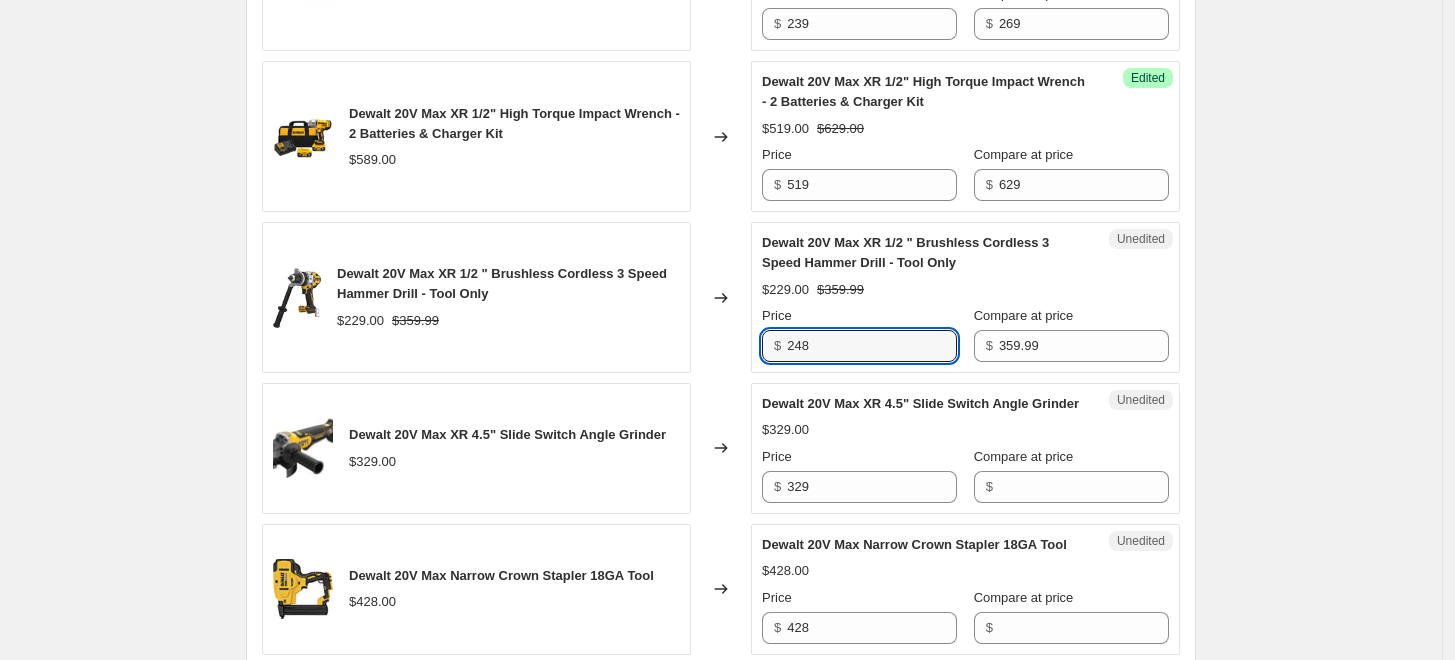 type on "248" 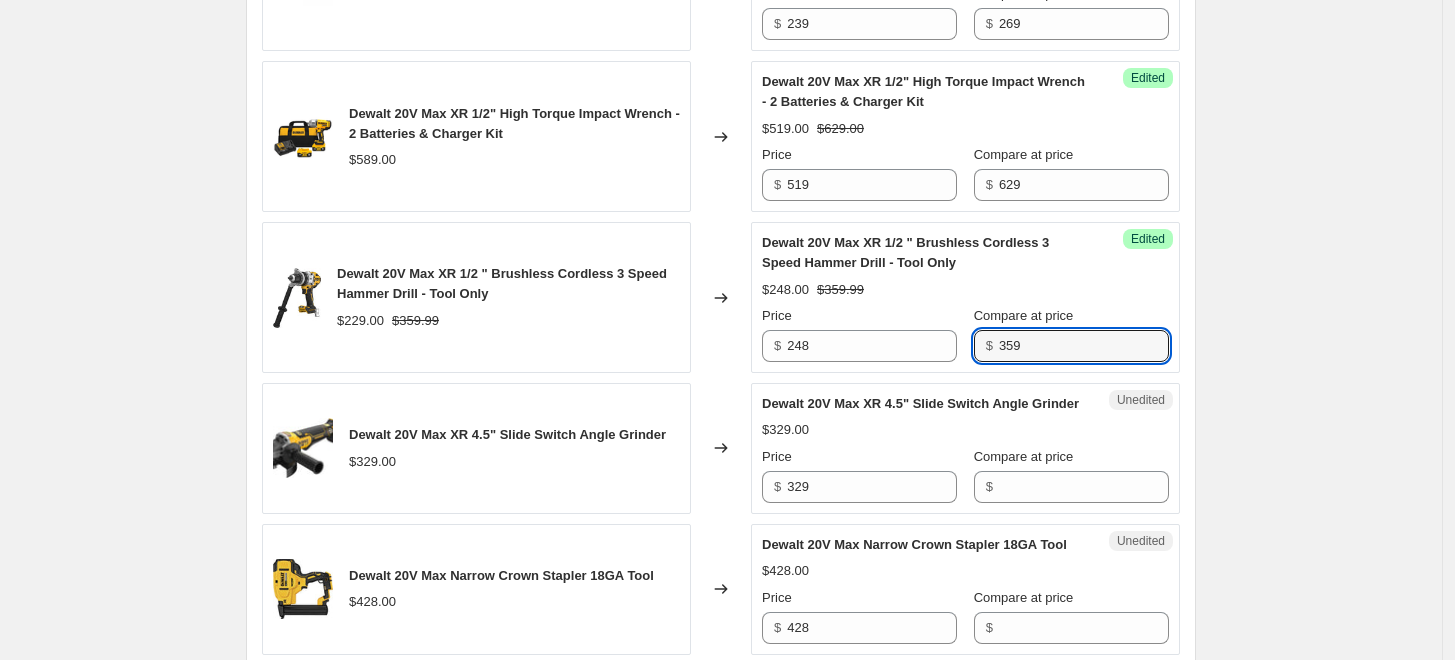 type on "359" 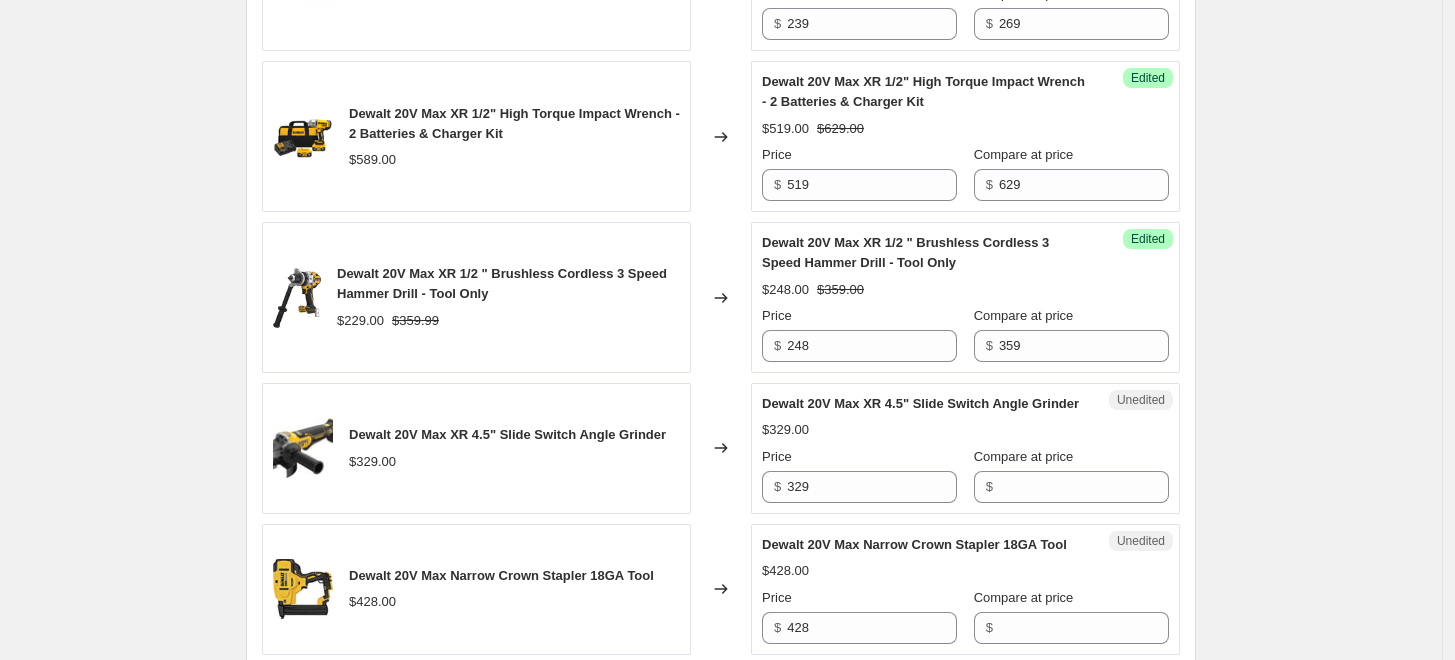 click on "Dewalt 20V Max XR 4.5" Slide Switch Angle Grinder $329.00" at bounding box center [476, 448] 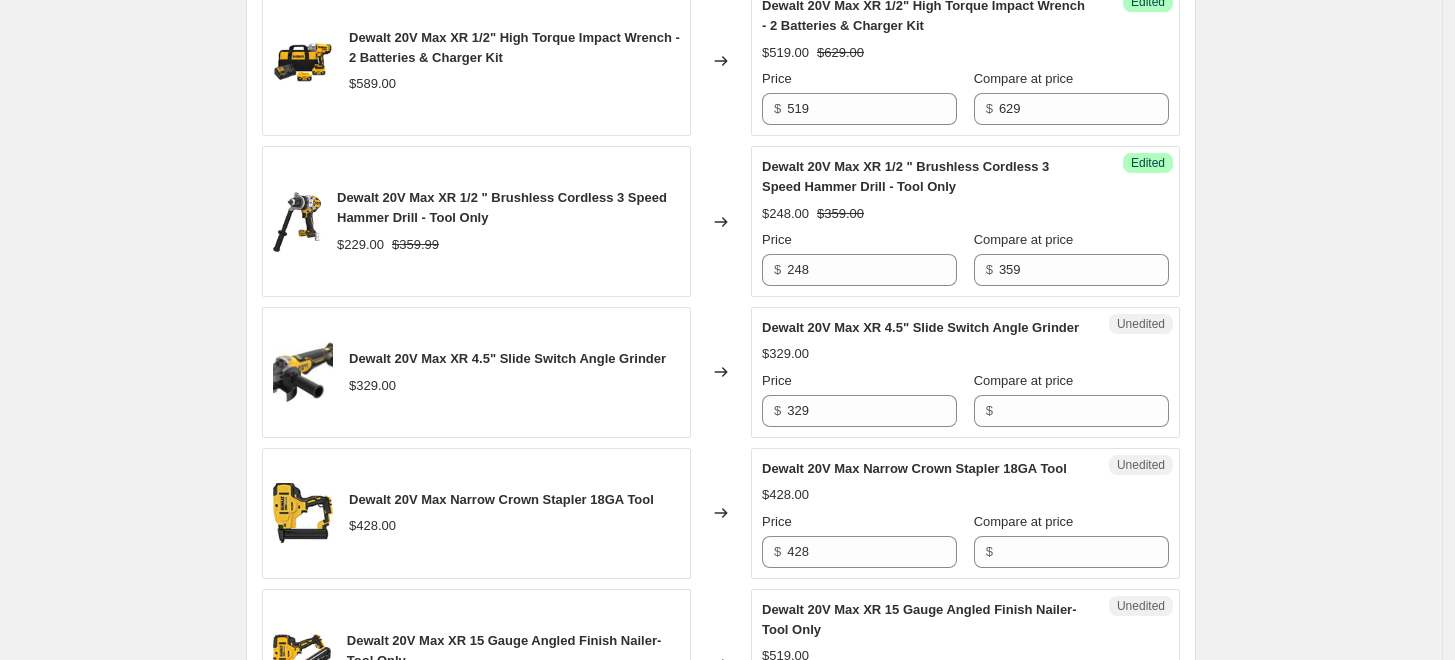 scroll, scrollTop: 2111, scrollLeft: 0, axis: vertical 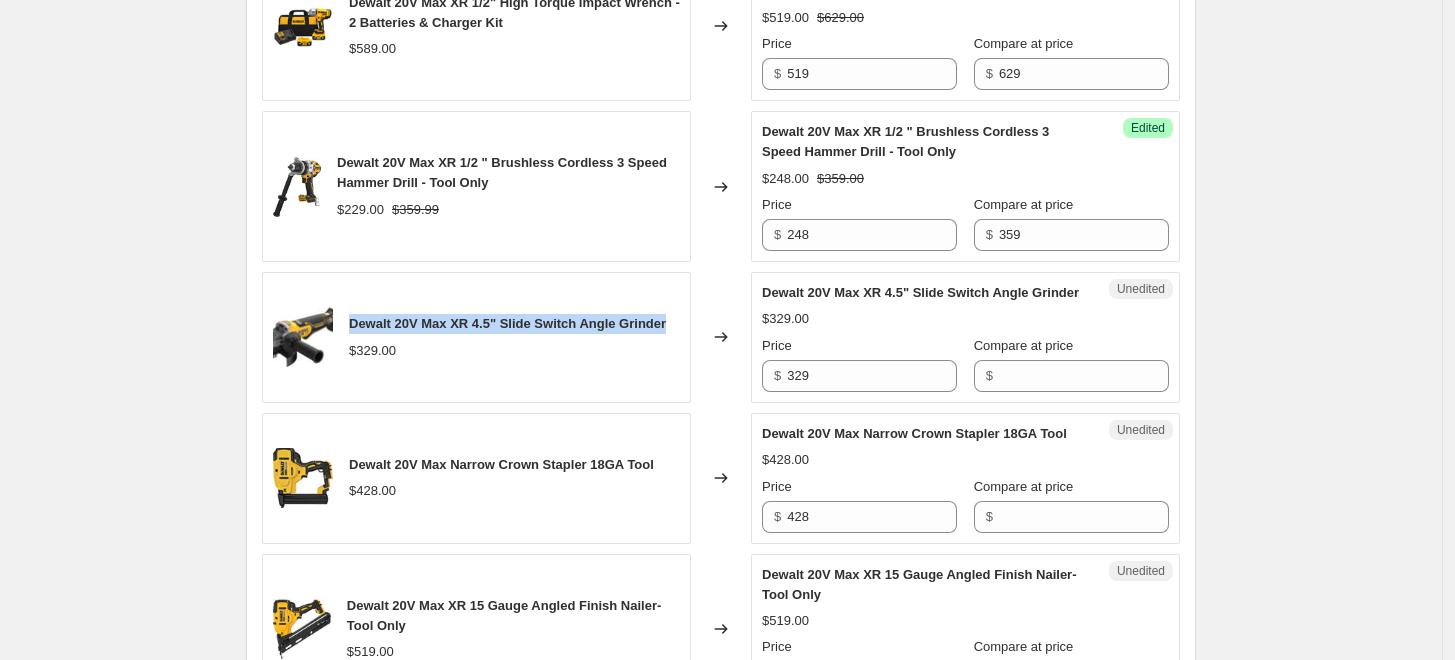 drag, startPoint x: 668, startPoint y: 385, endPoint x: 359, endPoint y: 376, distance: 309.13104 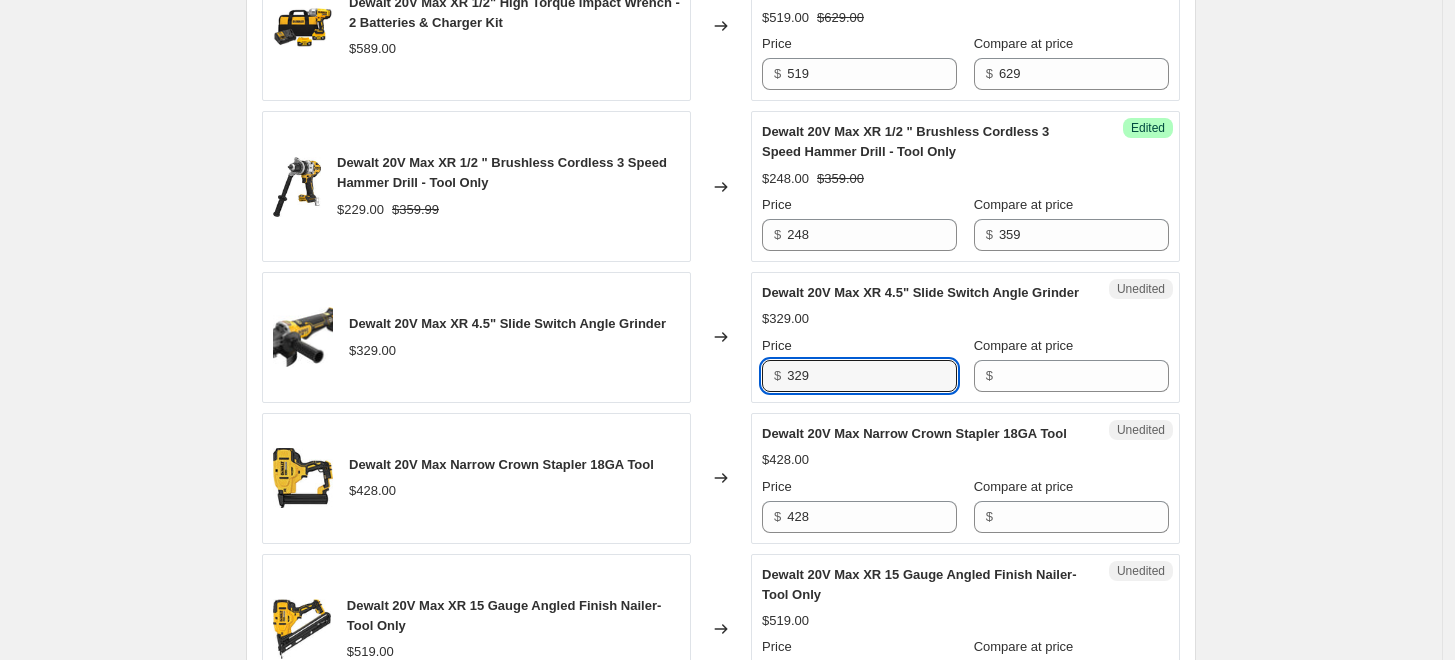 drag, startPoint x: 872, startPoint y: 456, endPoint x: 623, endPoint y: 394, distance: 256.6028 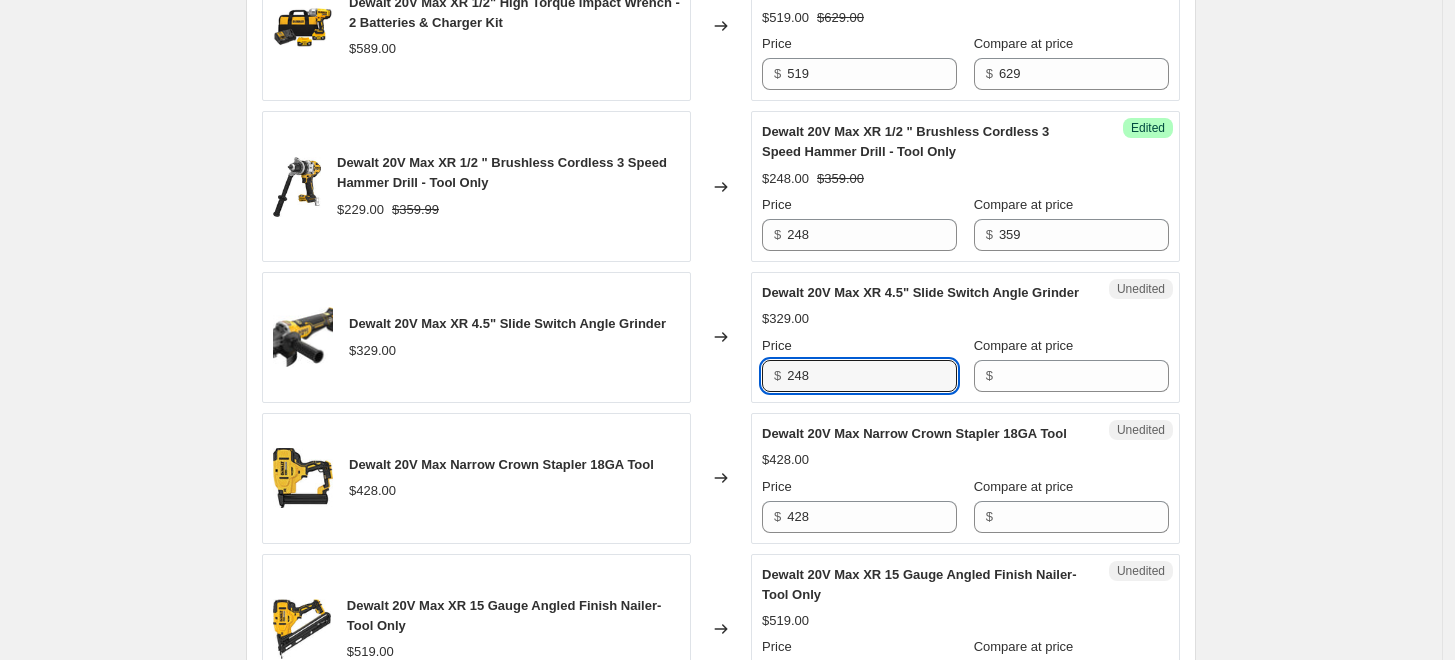 type on "248" 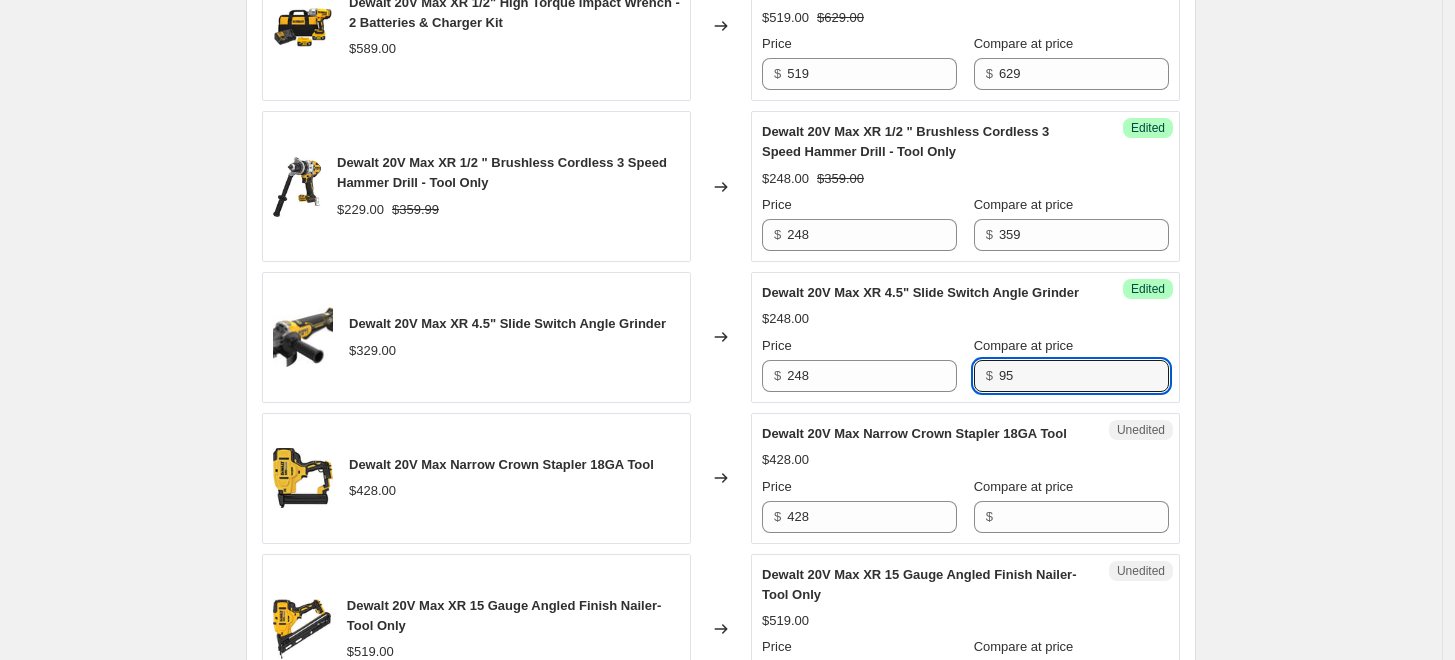 type on "9" 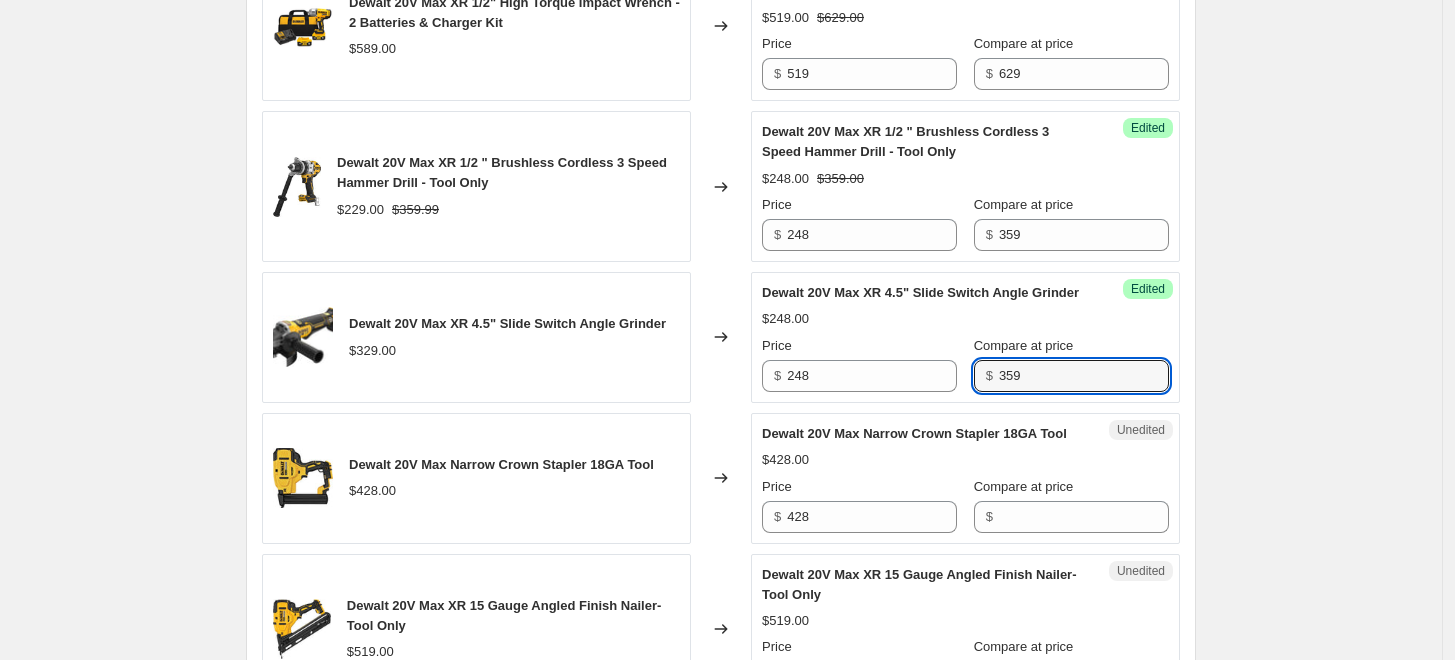 type on "359" 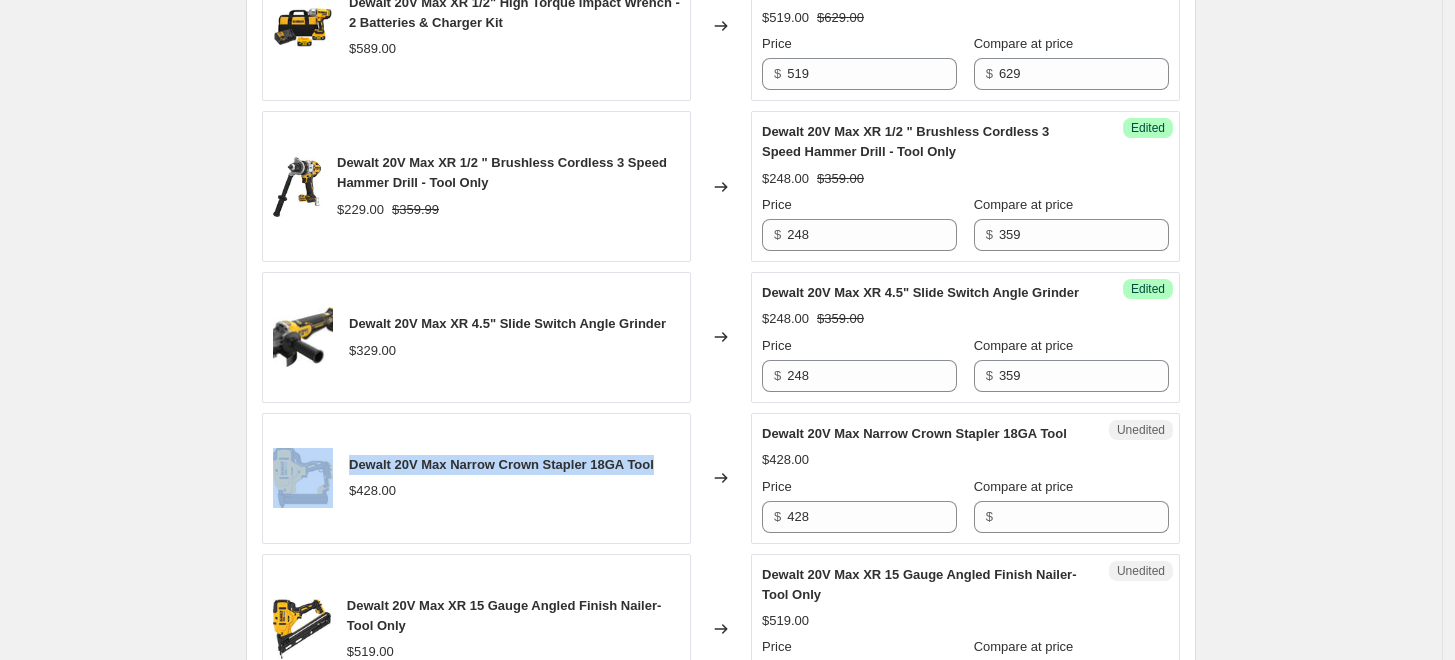 drag, startPoint x: 666, startPoint y: 545, endPoint x: 339, endPoint y: 543, distance: 327.0061 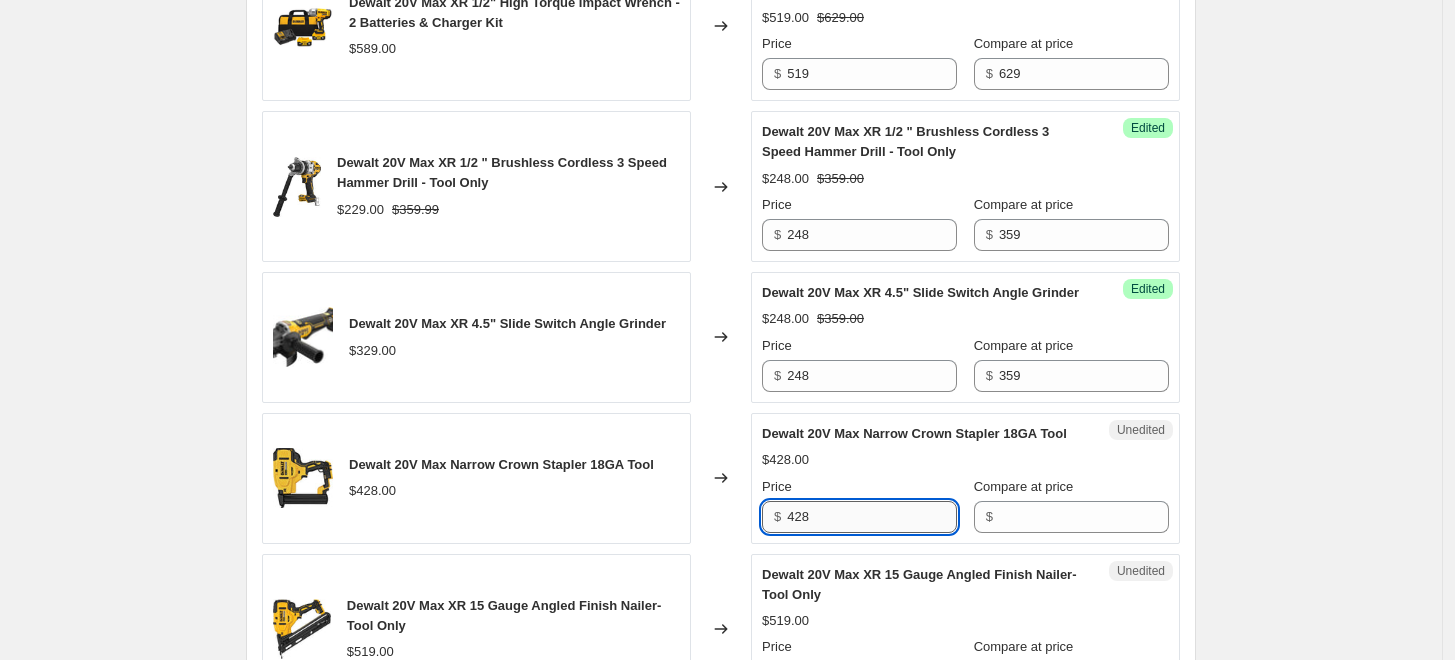 click on "428" at bounding box center [872, 517] 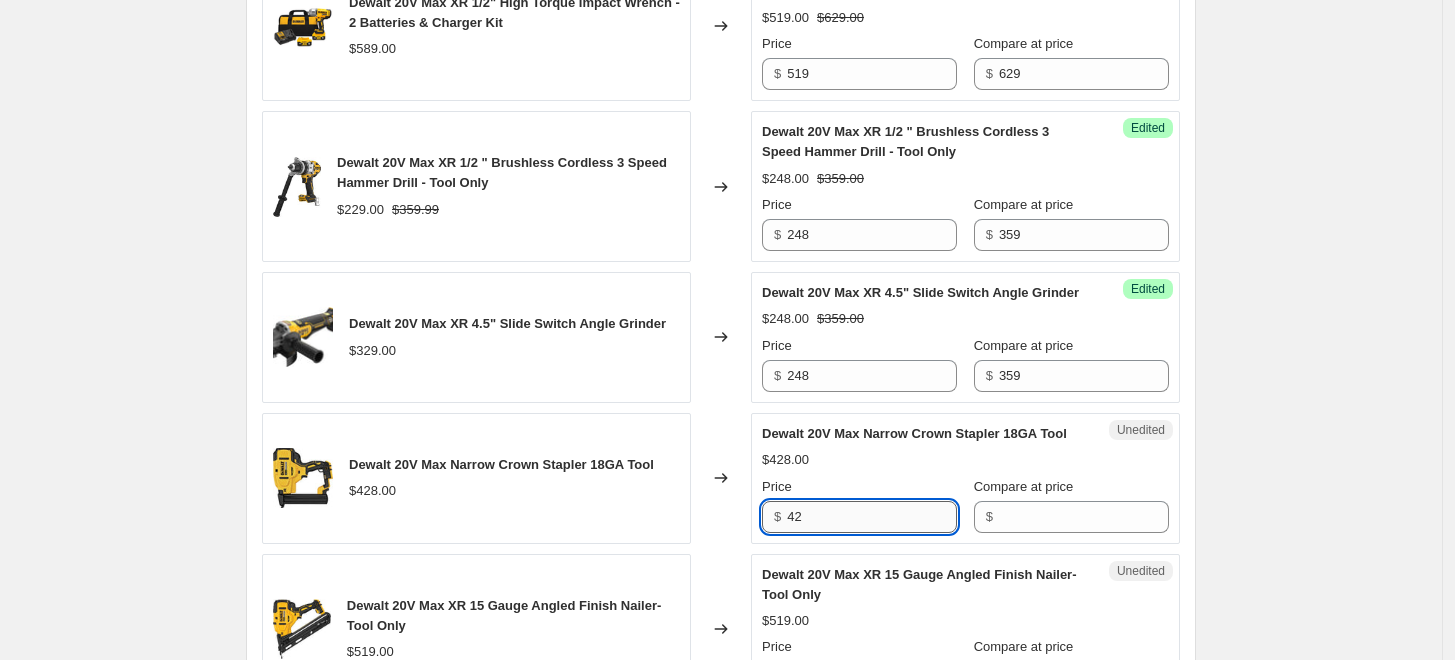 type on "4" 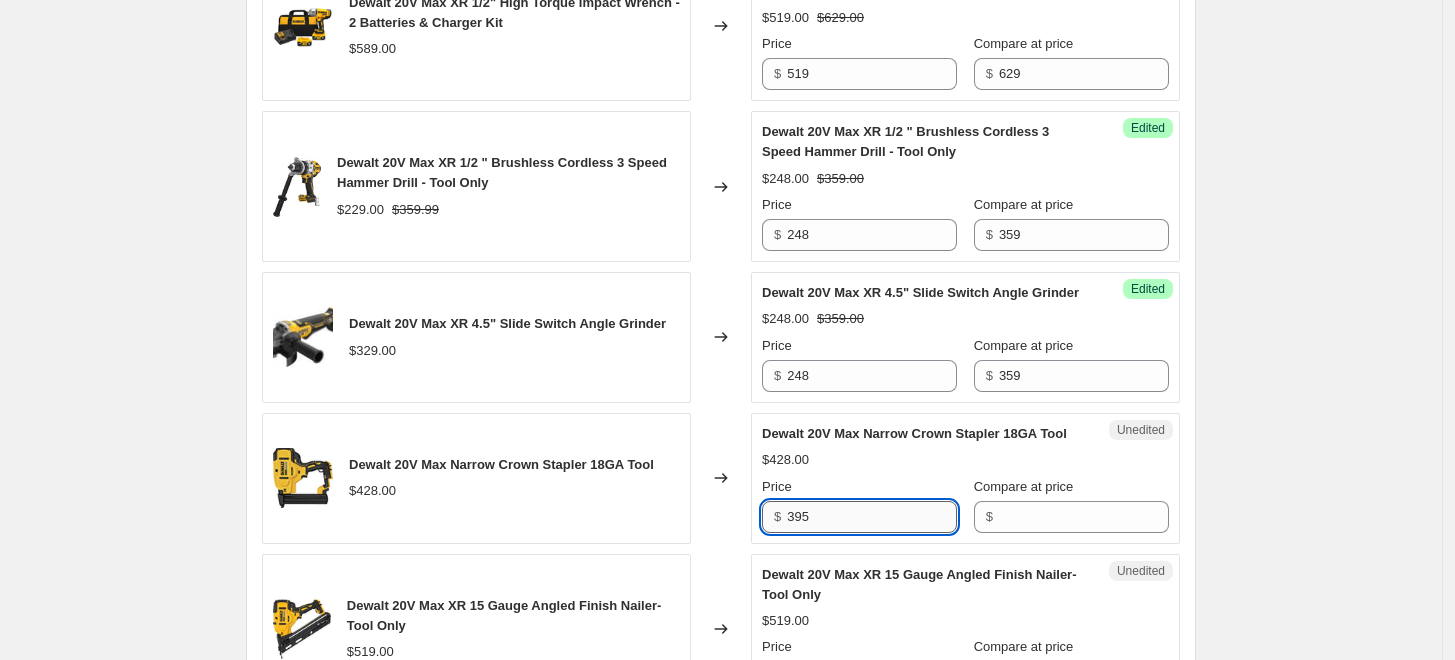 type on "395" 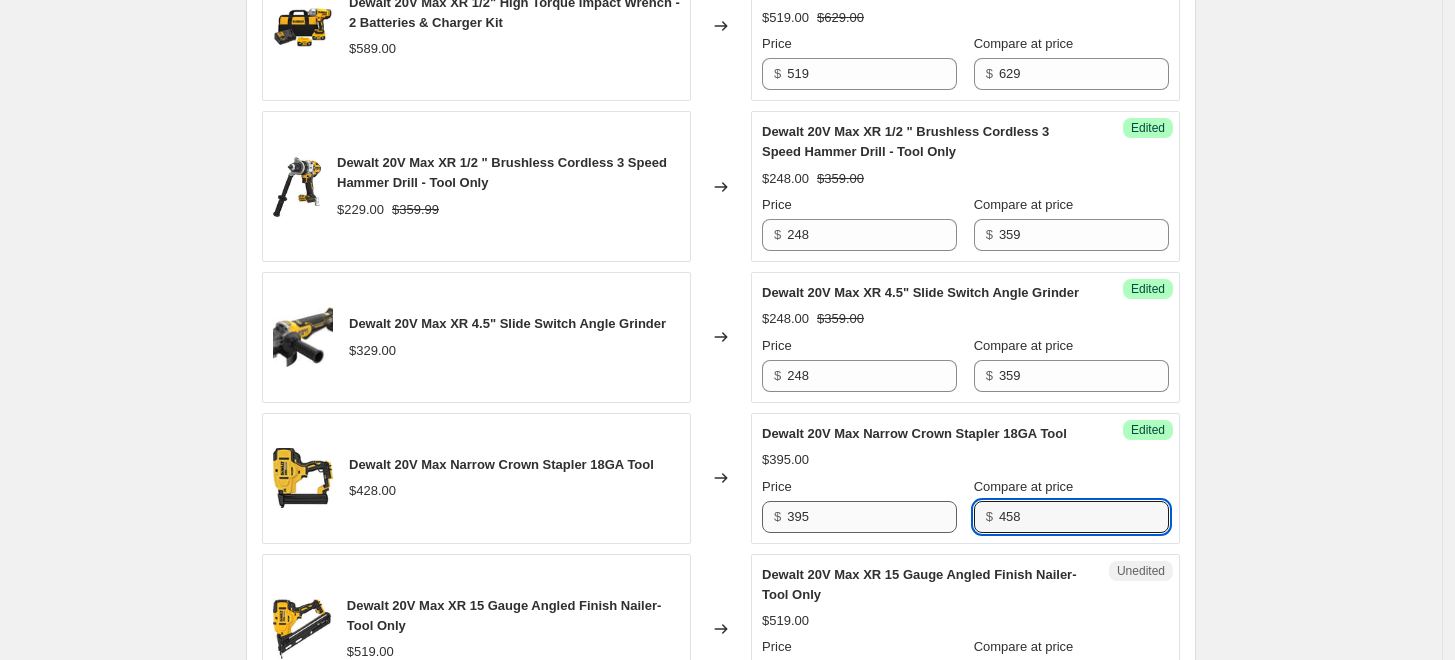 type on "458" 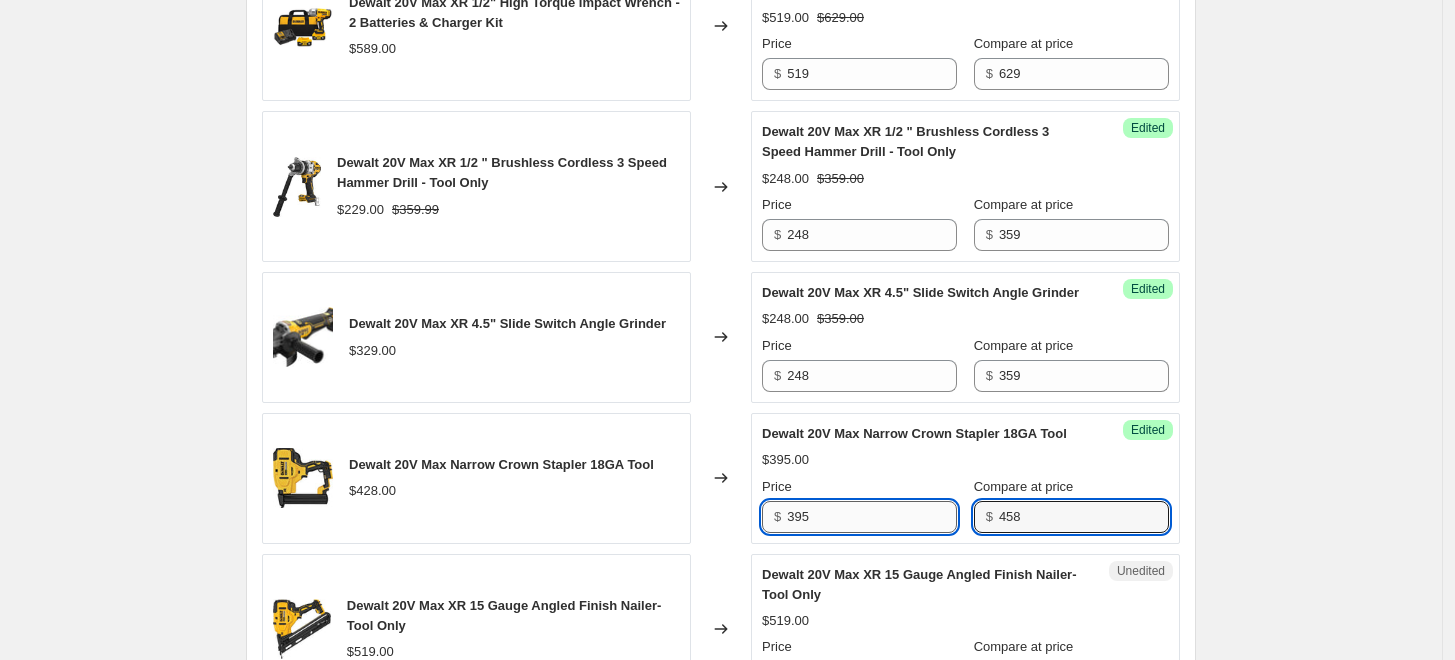 click on "395" at bounding box center [872, 517] 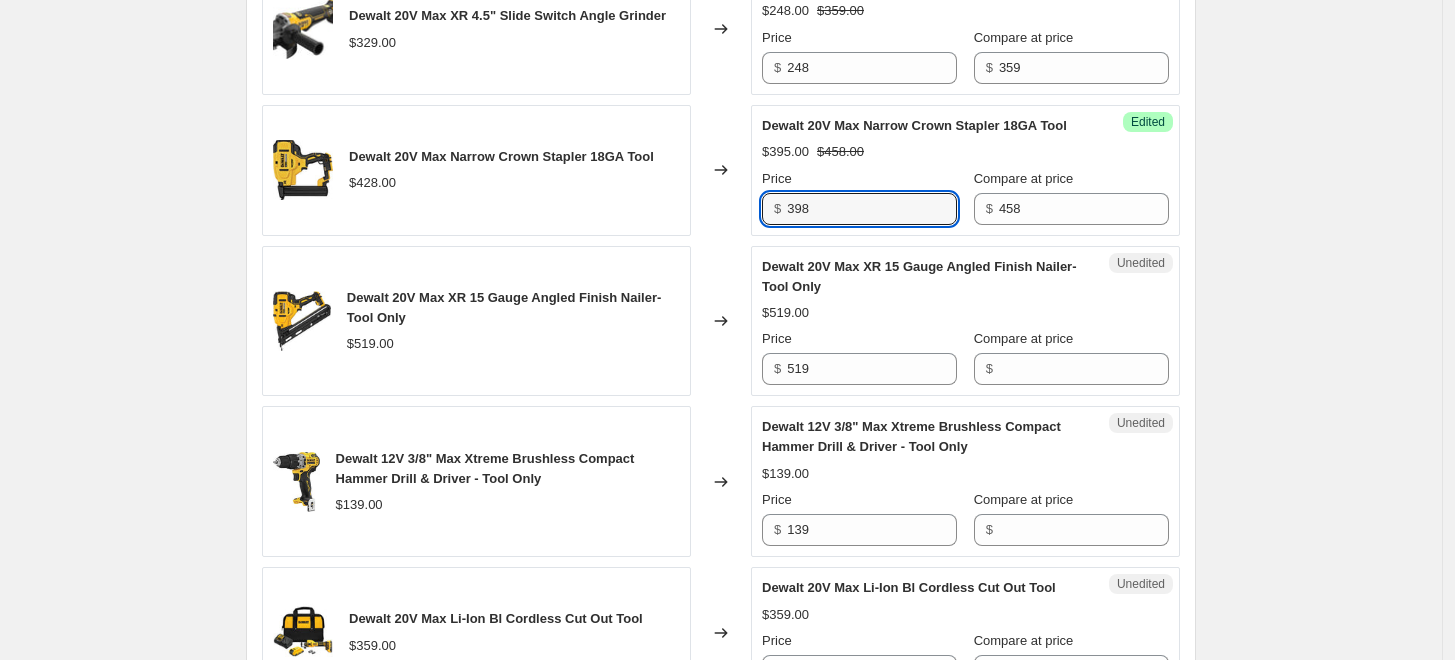 scroll, scrollTop: 2444, scrollLeft: 0, axis: vertical 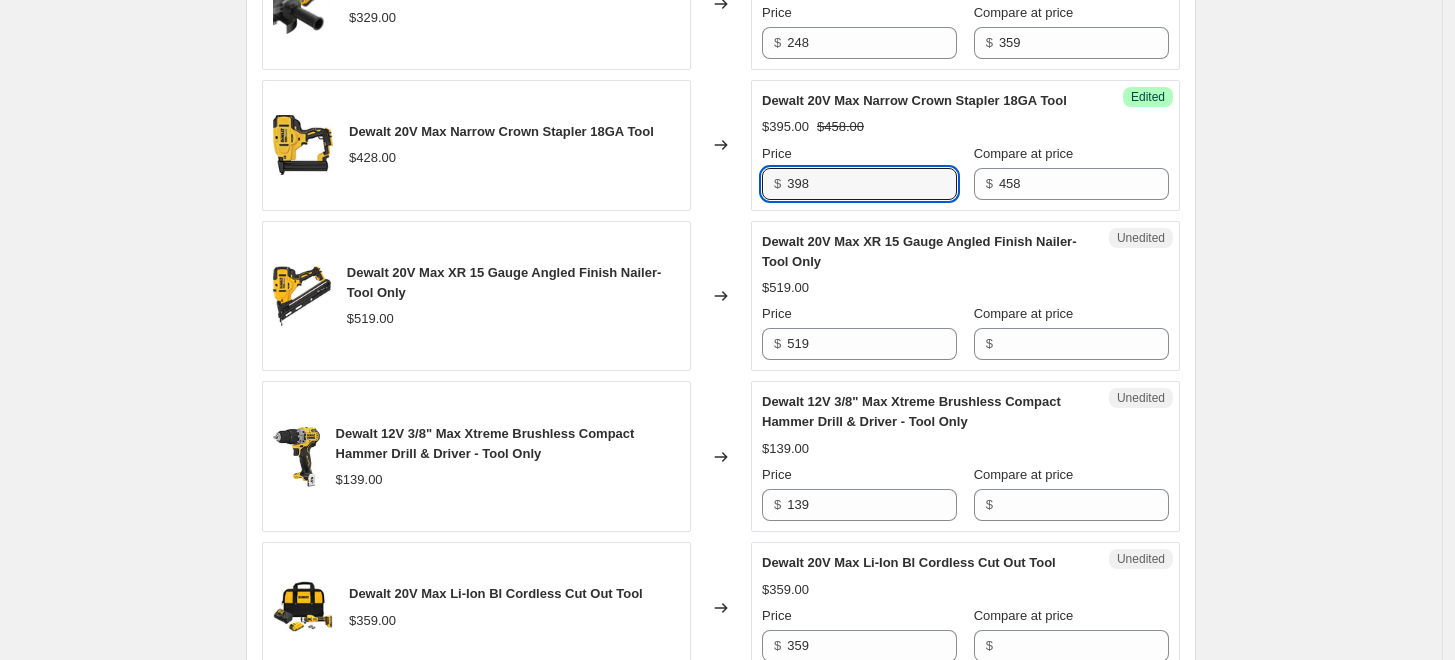 type on "398" 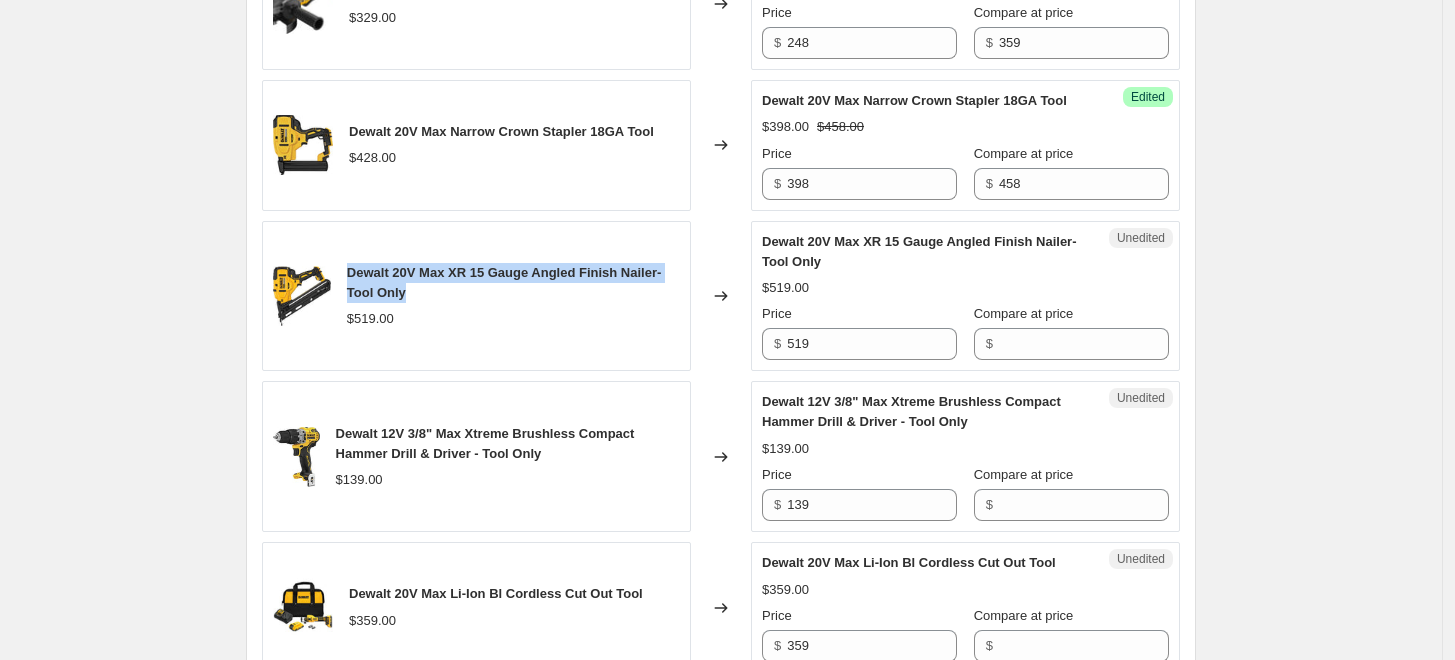 drag, startPoint x: 392, startPoint y: 374, endPoint x: 355, endPoint y: 365, distance: 38.078865 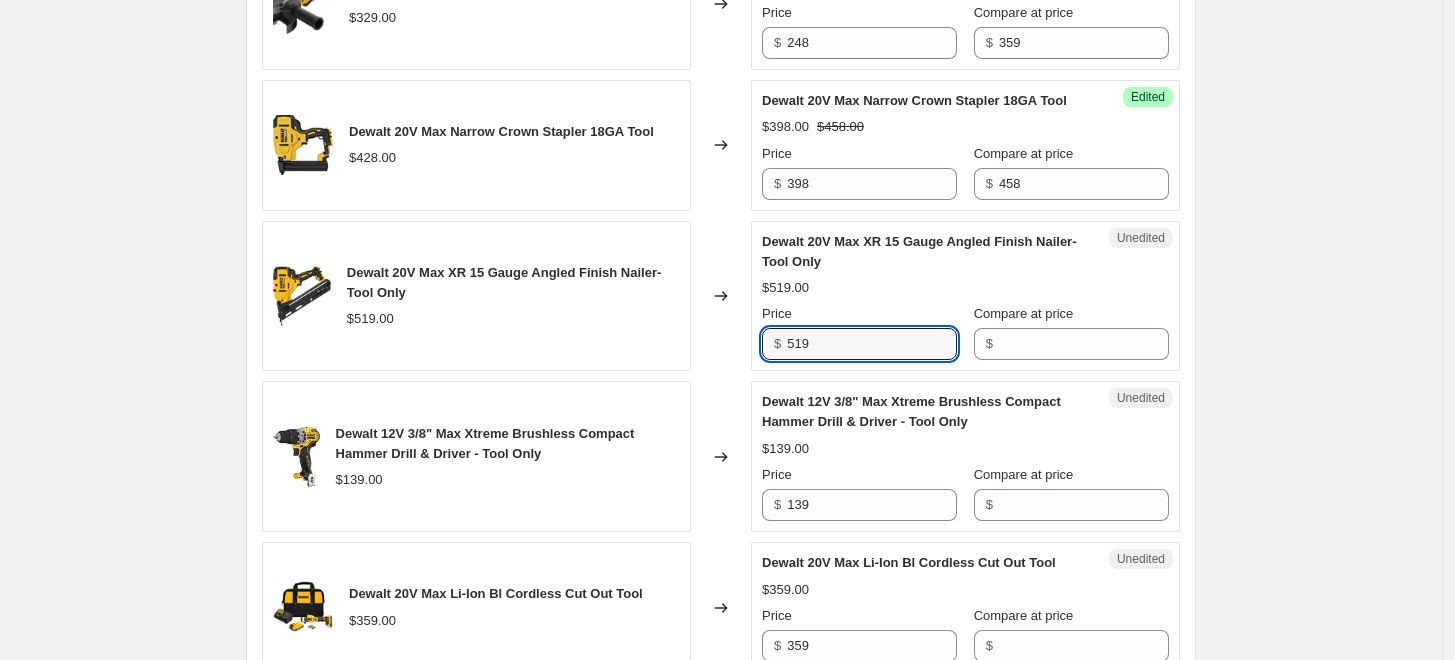 drag, startPoint x: 576, startPoint y: 426, endPoint x: 563, endPoint y: 425, distance: 13.038404 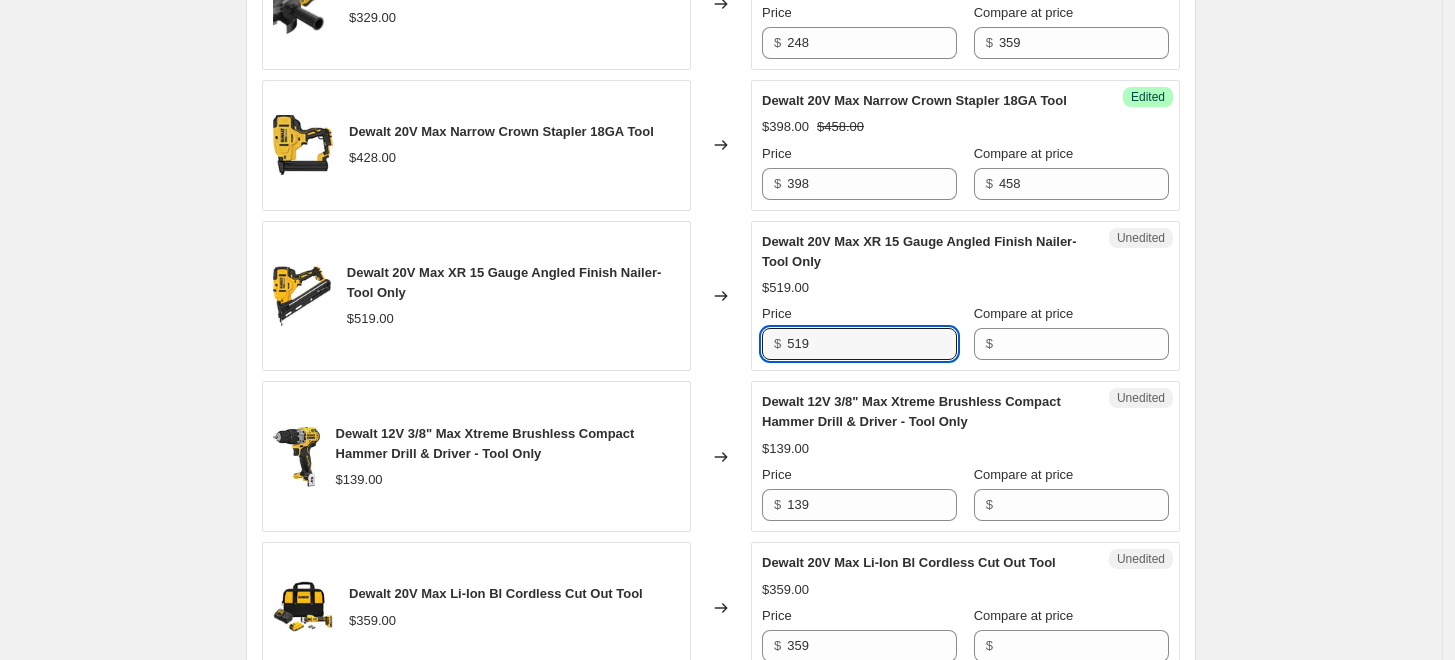 click on "Dewalt 20V Max XR 15 Gauge Angled Finish Nailer- Tool Only $519.00 Changed to Unedited Dewalt 20V Max XR 15 Gauge Angled Finish Nailer- Tool Only $519.00 Price $ 519 Compare at price $" at bounding box center (721, 296) 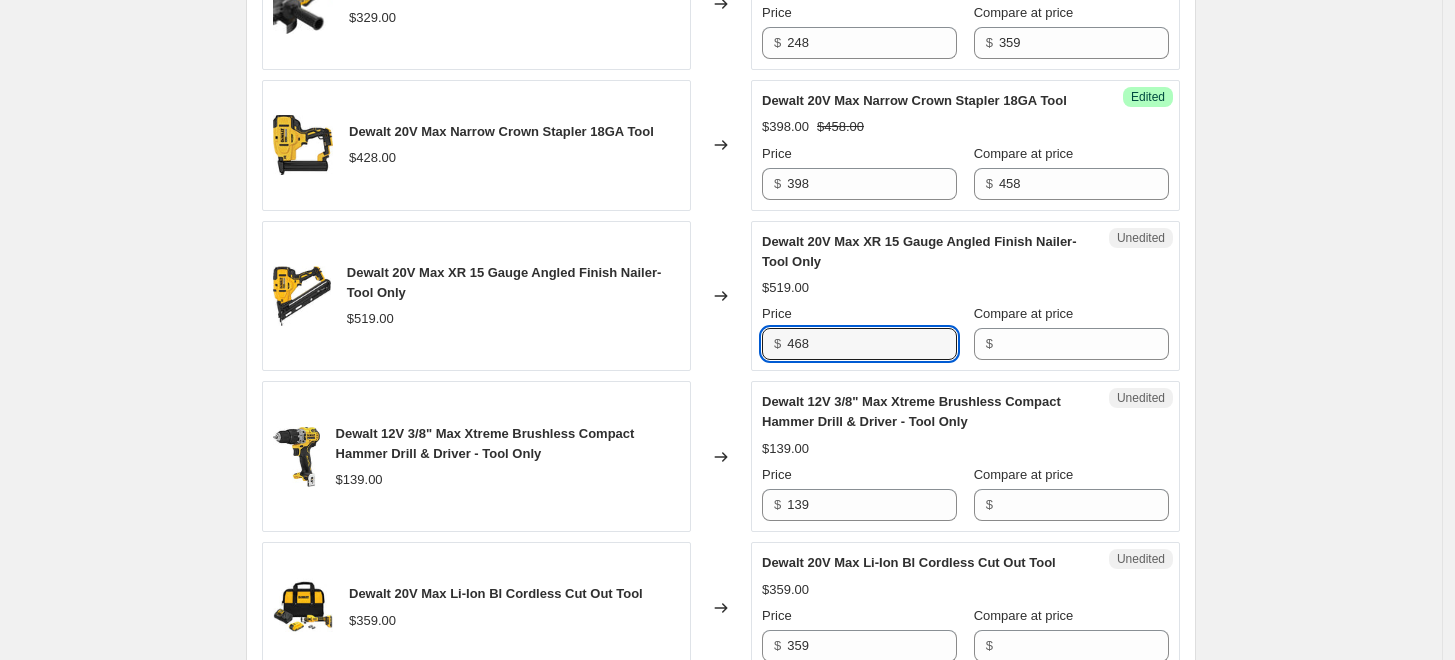 type on "468" 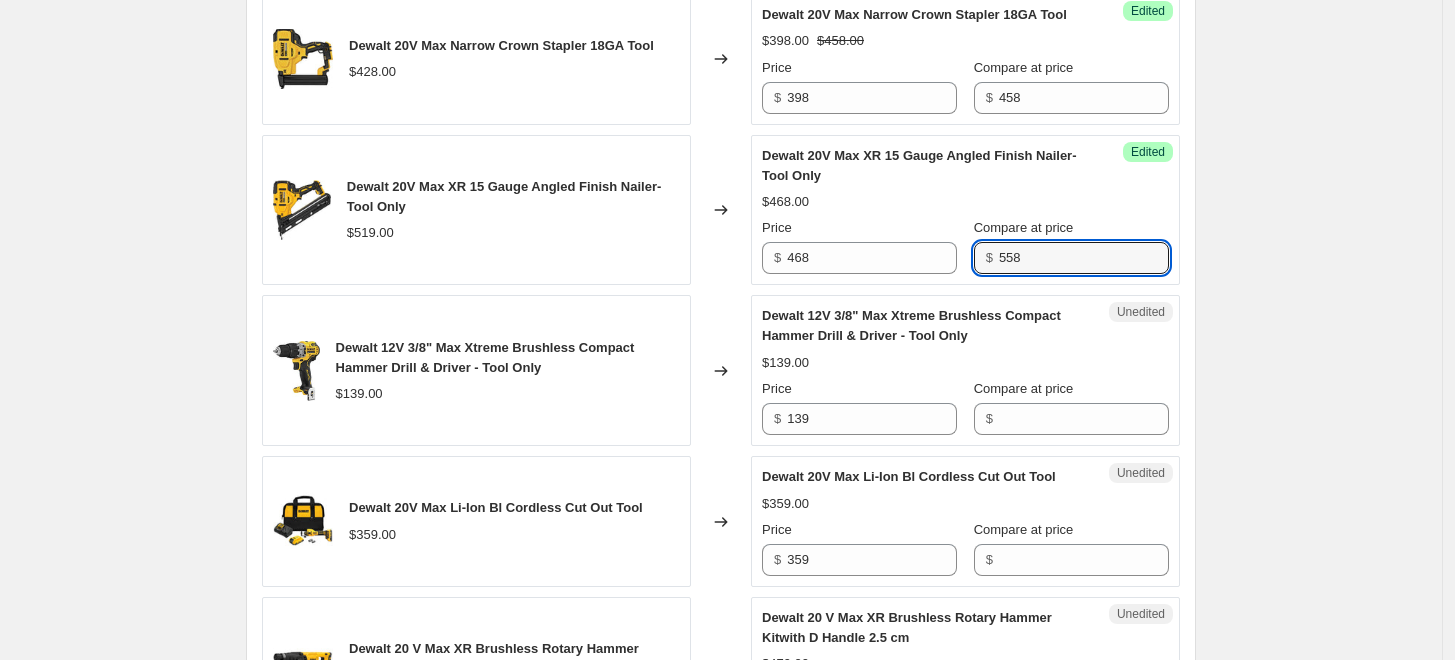 scroll, scrollTop: 2555, scrollLeft: 0, axis: vertical 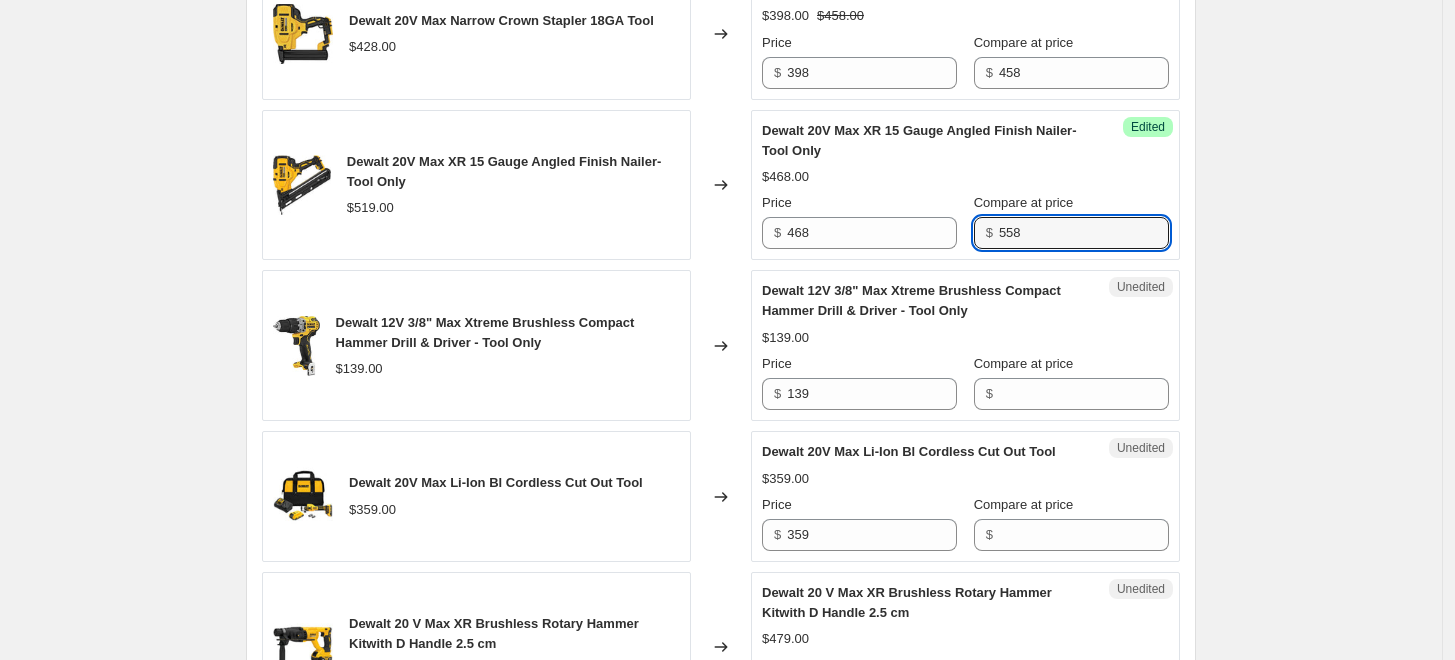 type on "558" 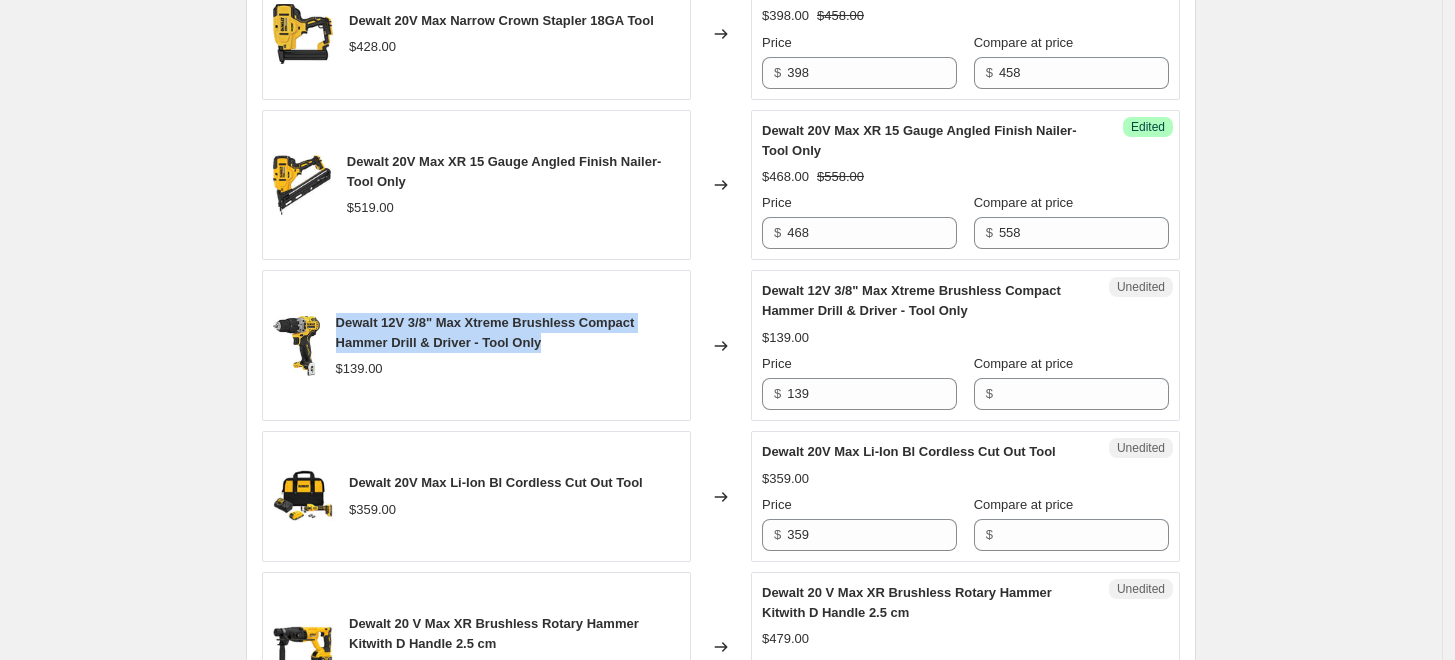 drag, startPoint x: 581, startPoint y: 442, endPoint x: 339, endPoint y: 420, distance: 242.99794 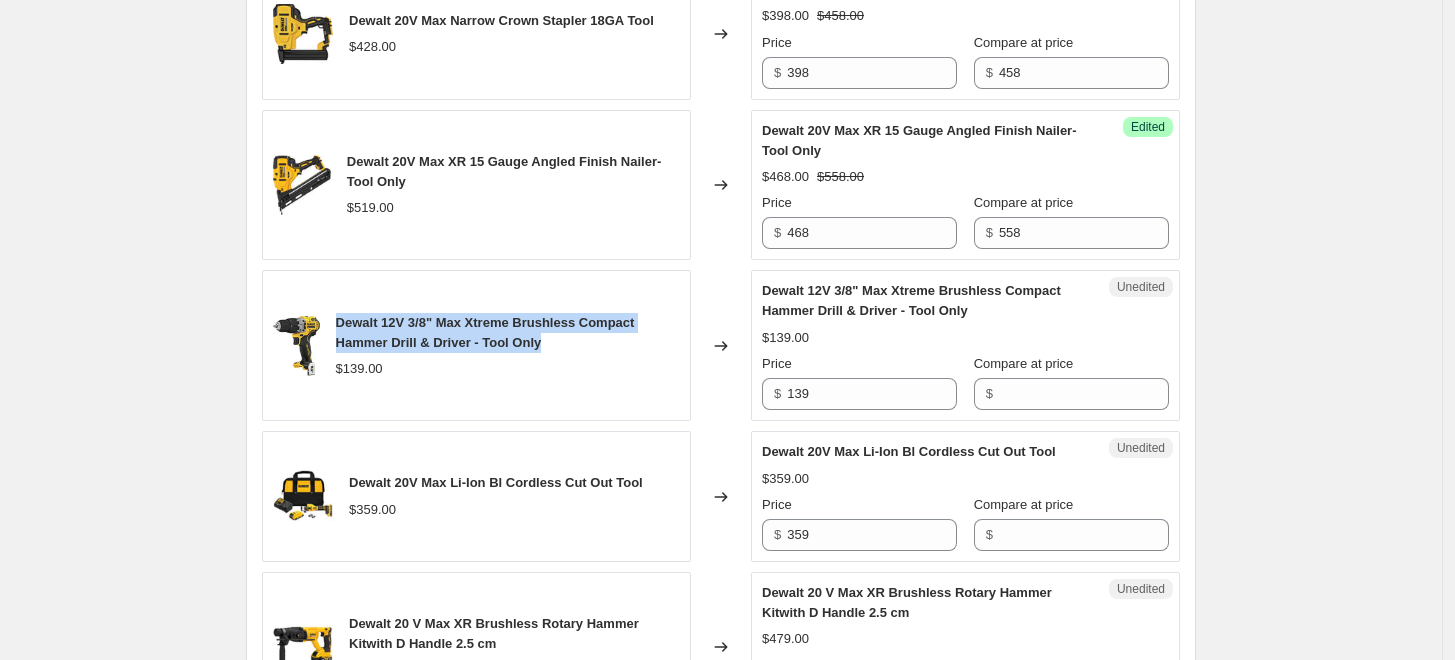 click on "Dewalt 12V 3/8" Max Xtreme Brushless Compact Hammer Drill & Driver - Tool Only $139.00" at bounding box center [476, 345] 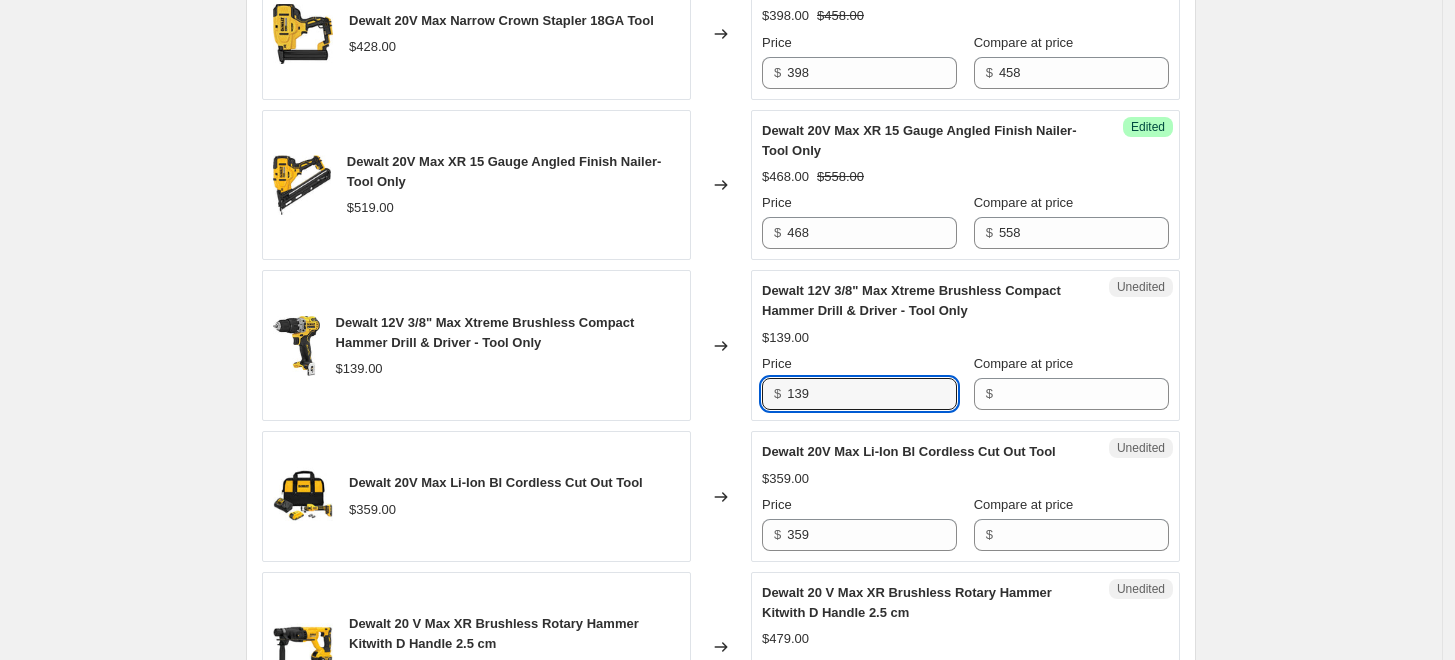 click on "Dewalt 12V 3/8" Max Xtreme Brushless Compact Hammer Drill & Driver - Tool Only $139.00 Changed to Unedited Dewalt 12V 3/8" Max Xtreme Brushless Compact Hammer Drill & Driver - Tool Only $139.00 Price $ 139 Compare at price $" at bounding box center [721, 345] 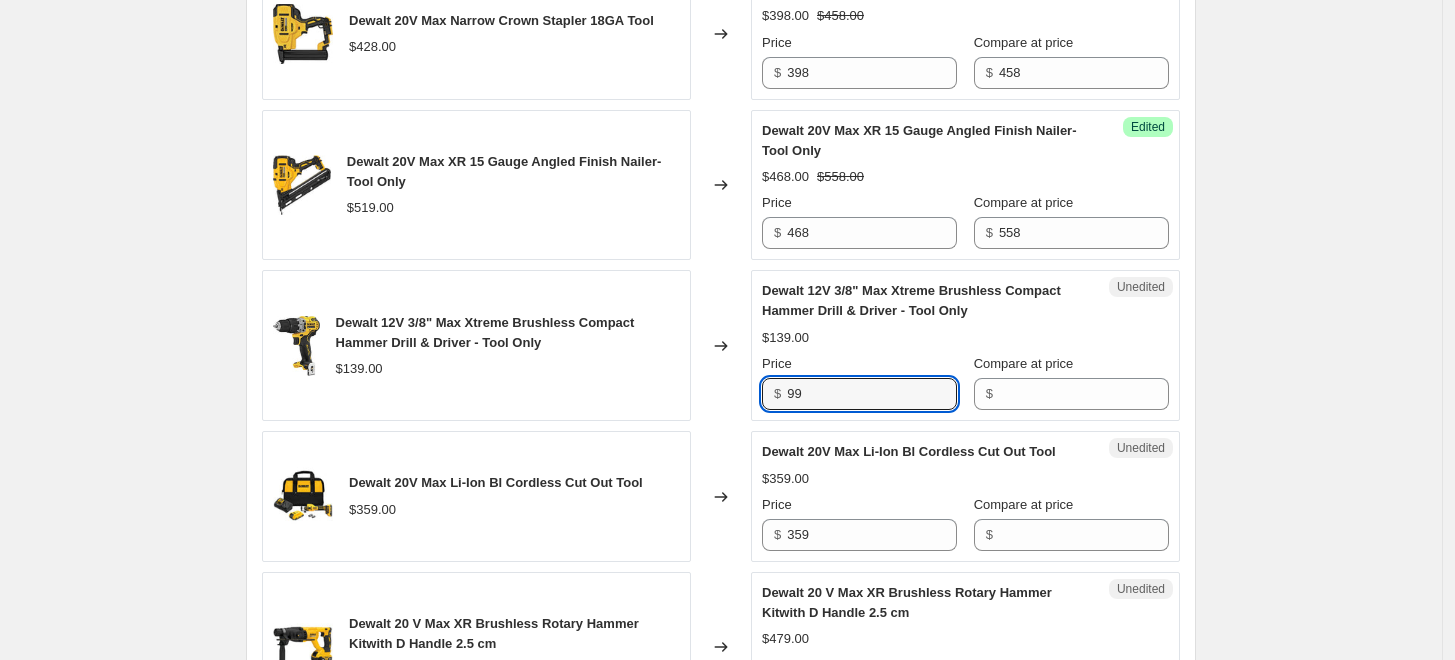type on "99" 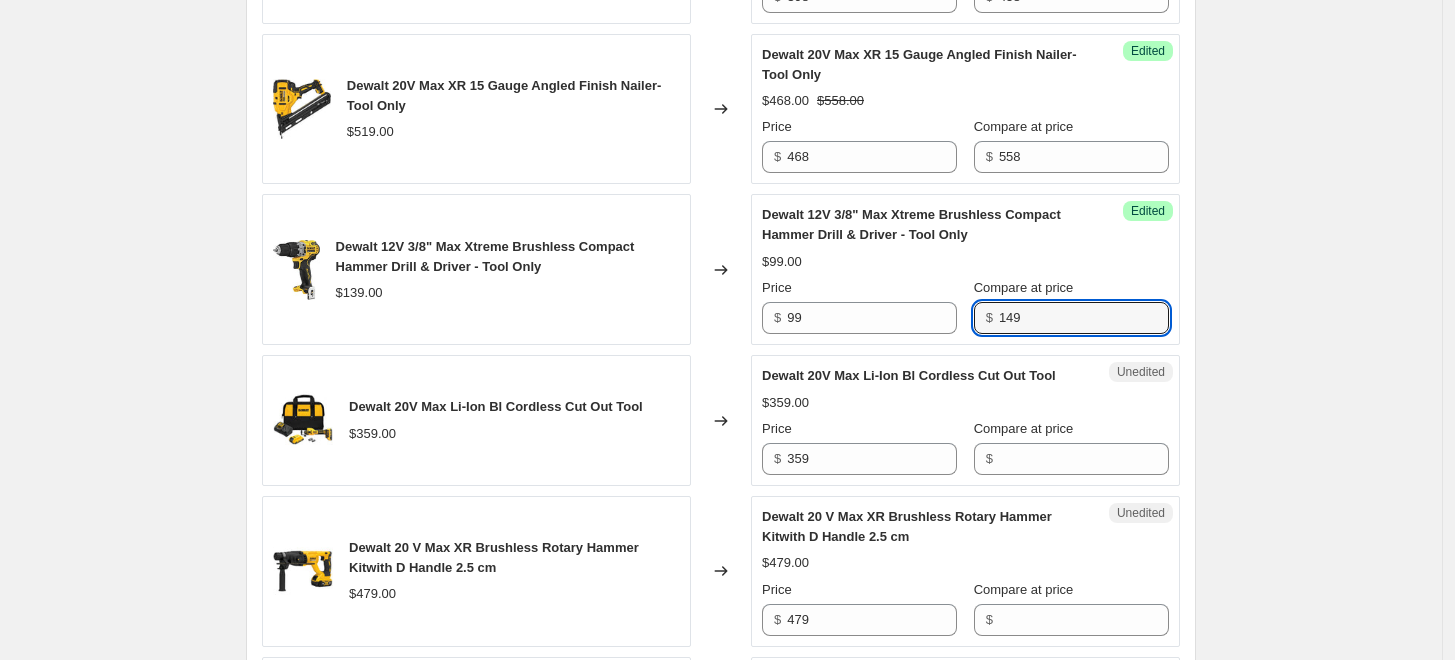 scroll, scrollTop: 2666, scrollLeft: 0, axis: vertical 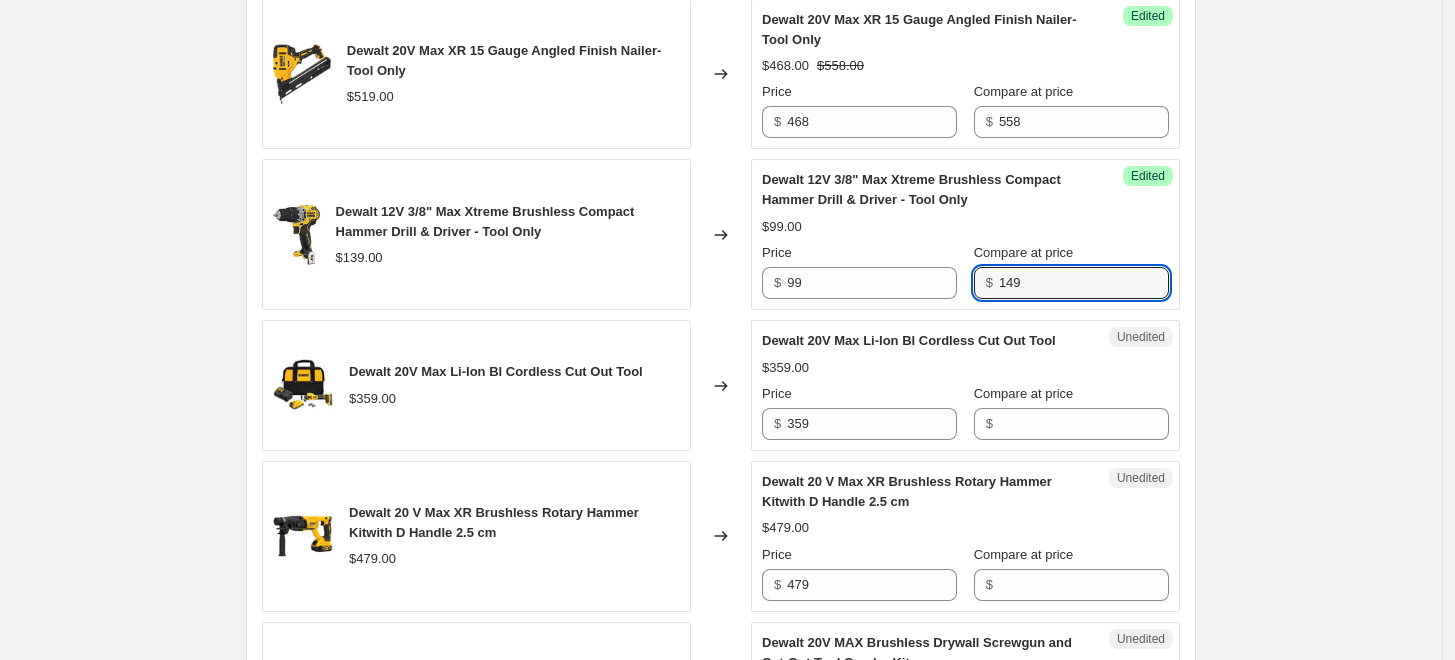 type on "149" 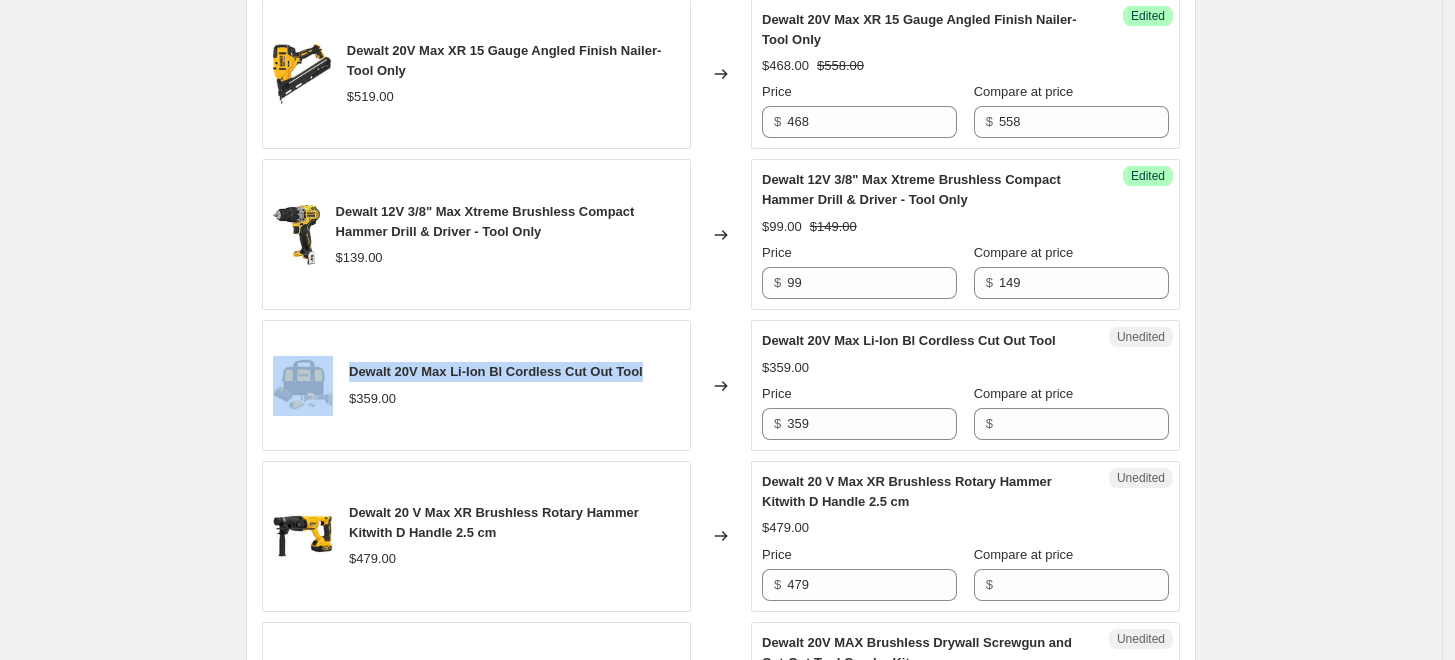 drag, startPoint x: 667, startPoint y: 462, endPoint x: 346, endPoint y: 453, distance: 321.12613 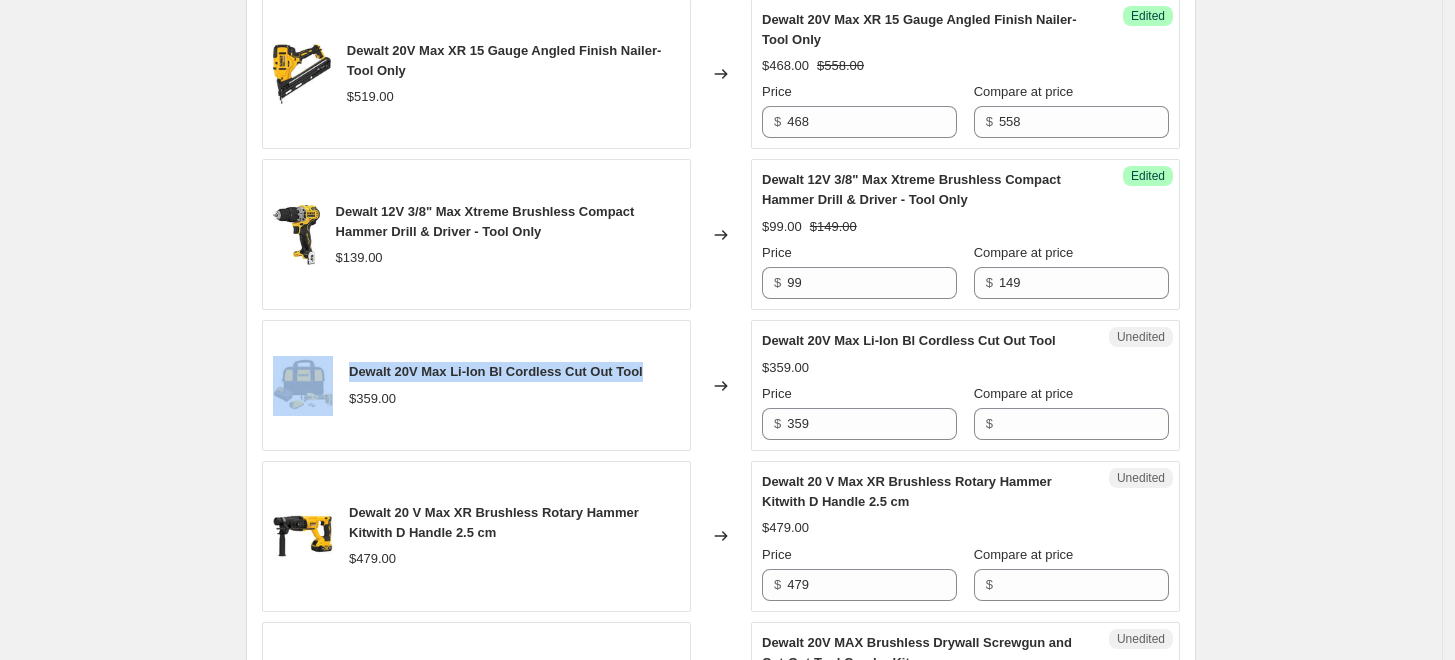 click on "Dewalt 20V Max Li-Ion Bl Cordless Cut Out Tool $359.00" at bounding box center [476, 385] 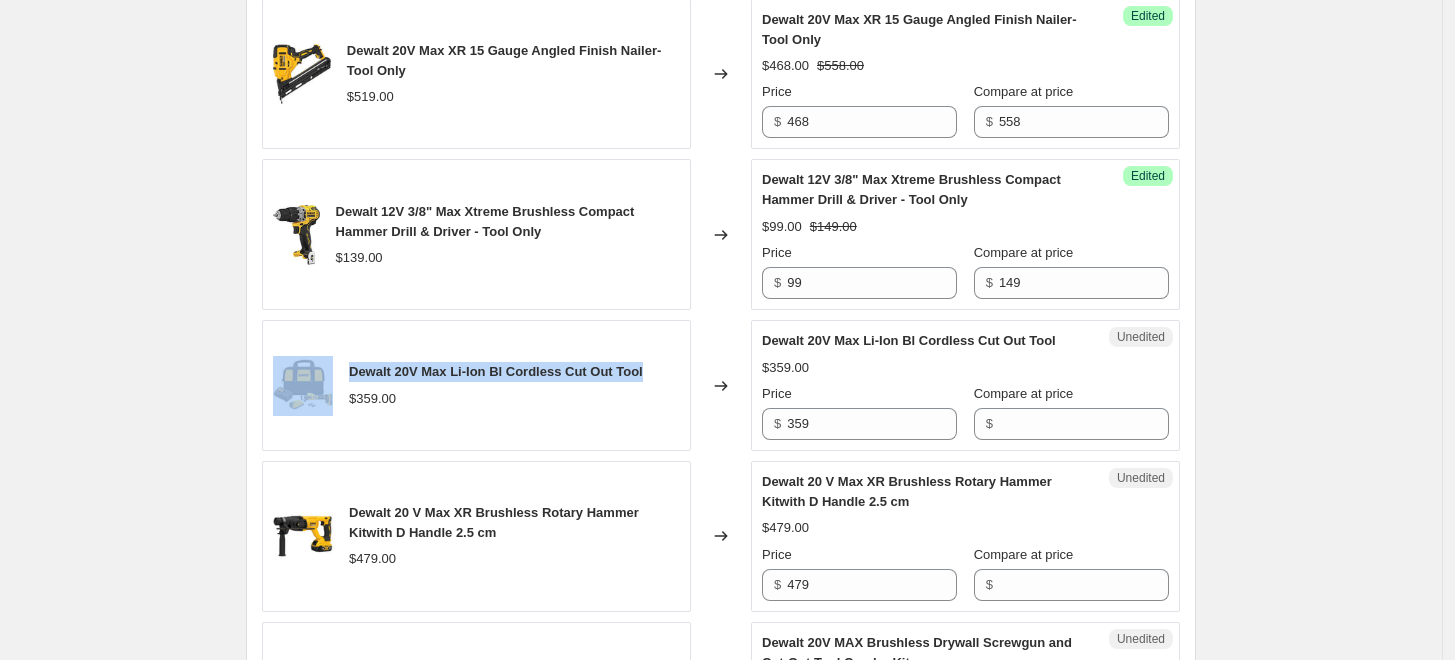 copy on "Dewalt 20V Max Li-Ion Bl Cordless Cut Out Tool" 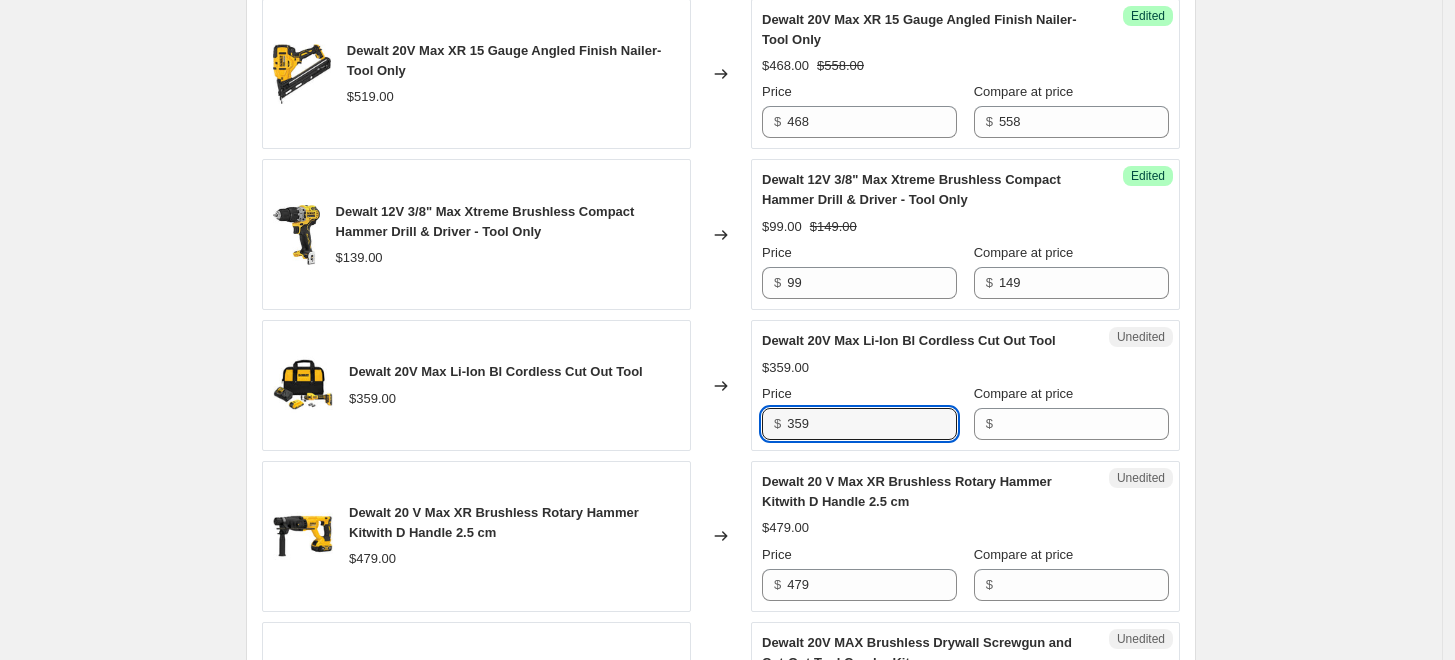 drag, startPoint x: 840, startPoint y: 529, endPoint x: 767, endPoint y: 516, distance: 74.1485 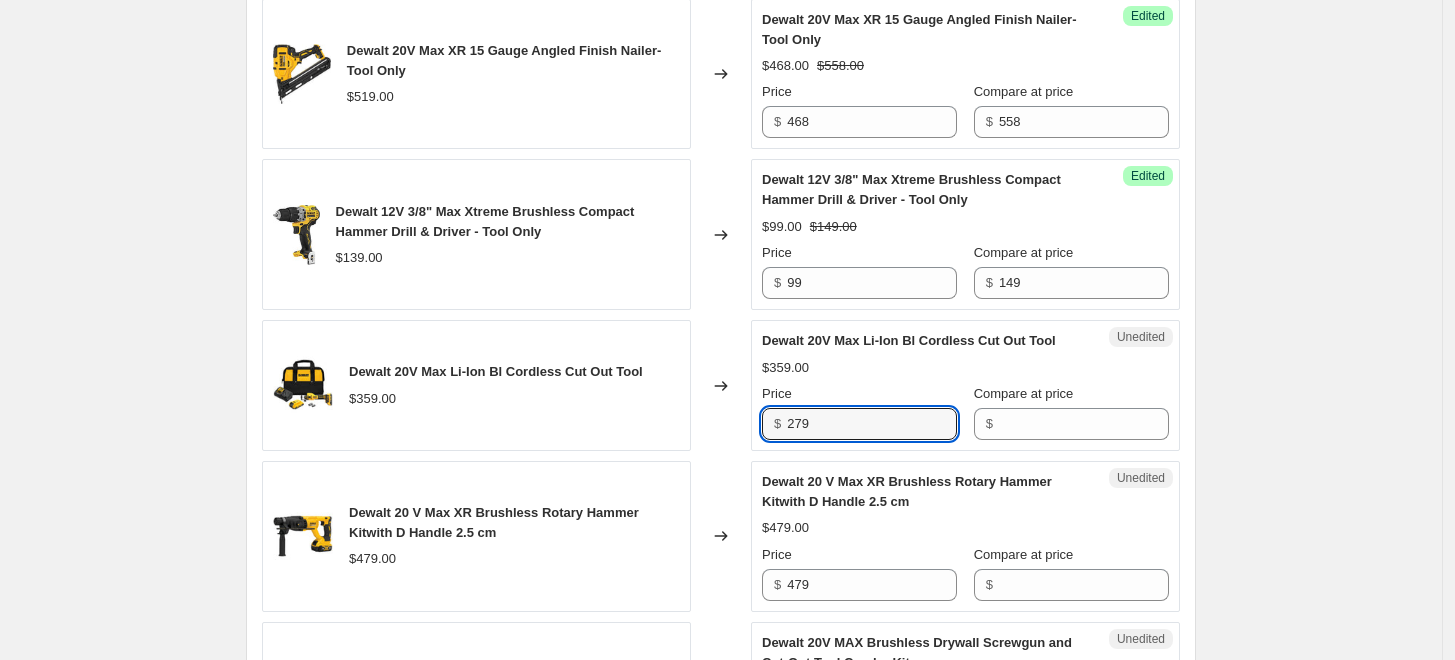 type on "279" 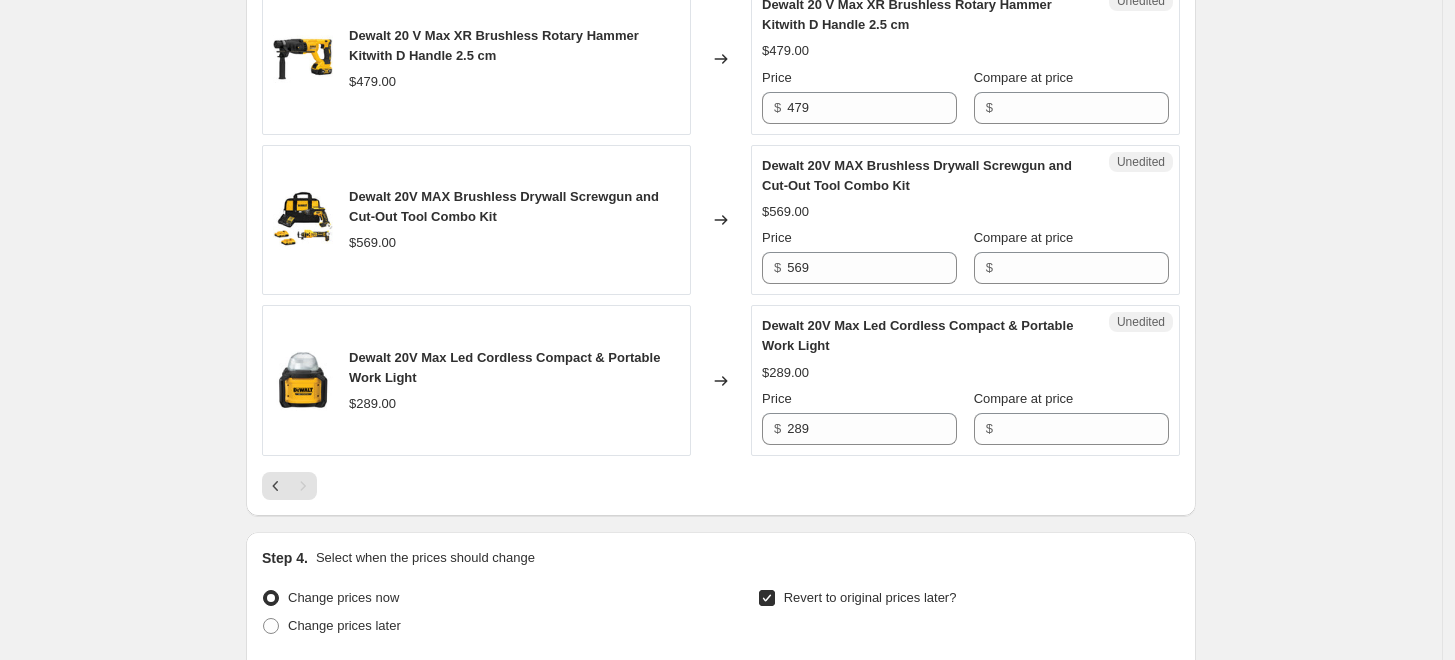 scroll, scrollTop: 3111, scrollLeft: 0, axis: vertical 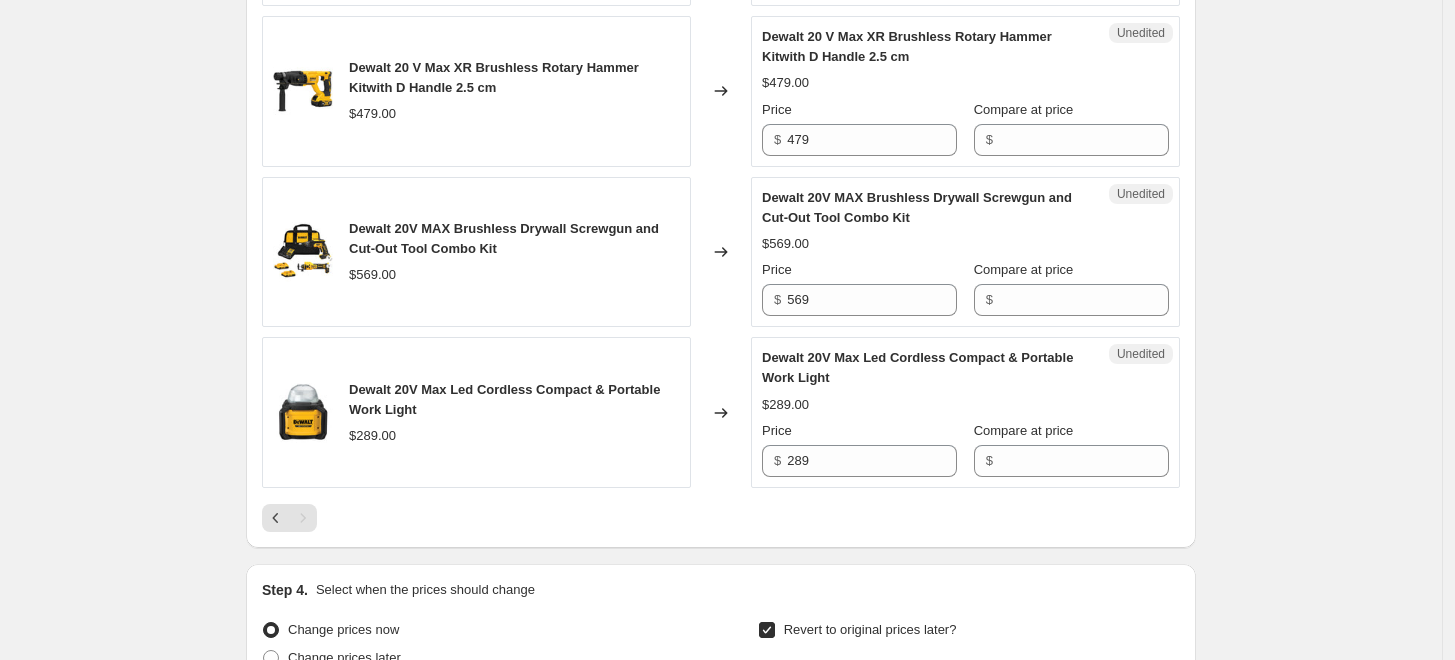 type on "359" 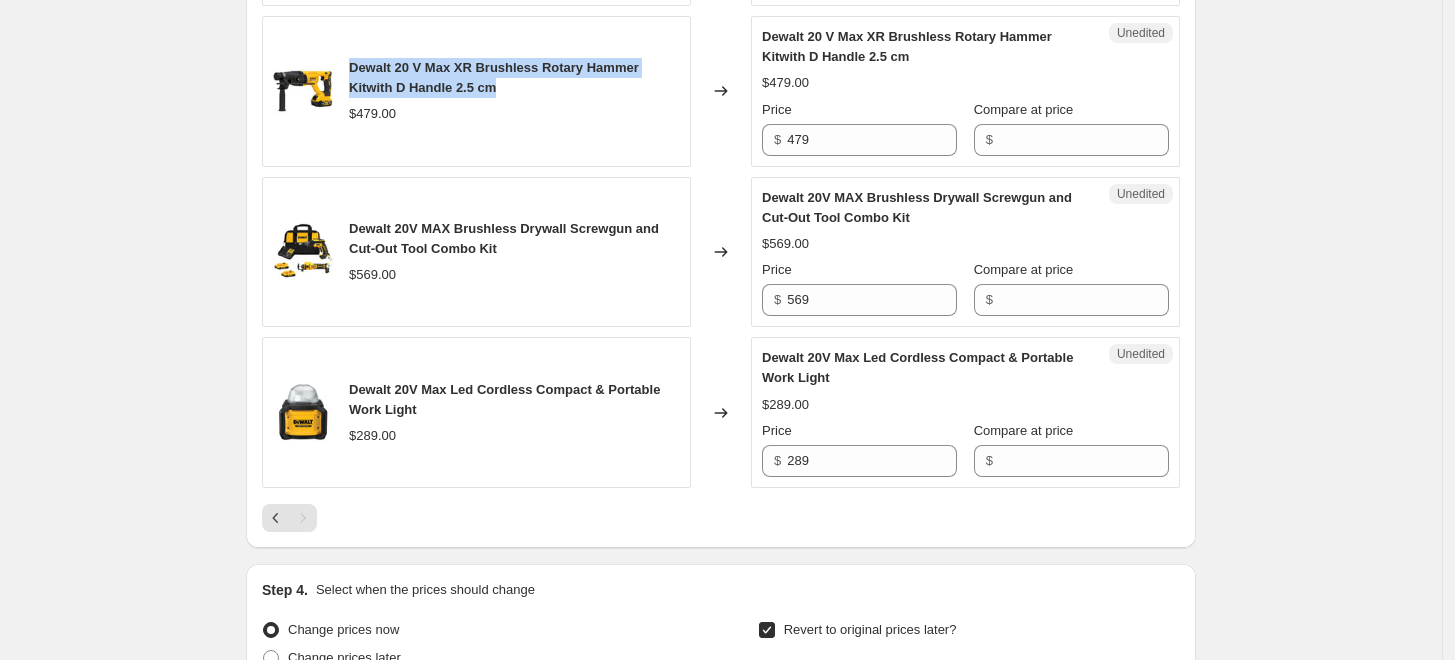 drag, startPoint x: 436, startPoint y: 182, endPoint x: 354, endPoint y: 161, distance: 84.646324 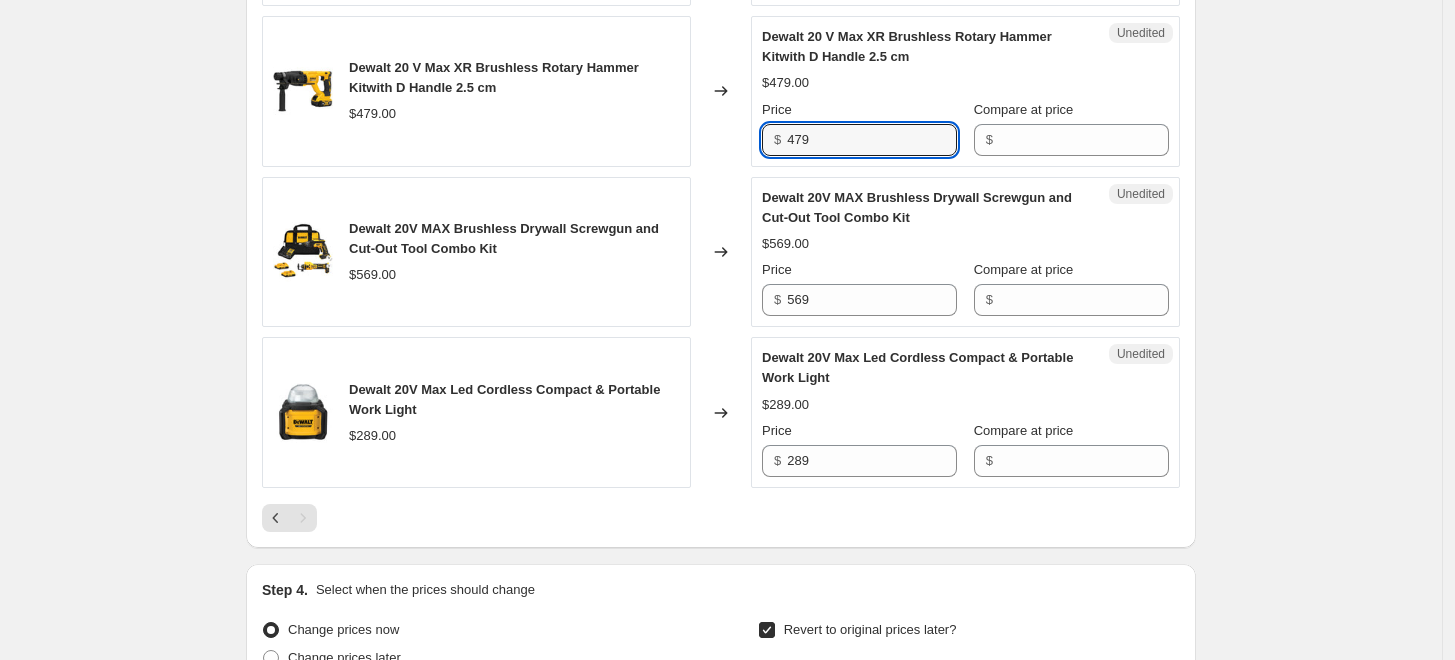 drag, startPoint x: 773, startPoint y: 242, endPoint x: 760, endPoint y: 241, distance: 13.038404 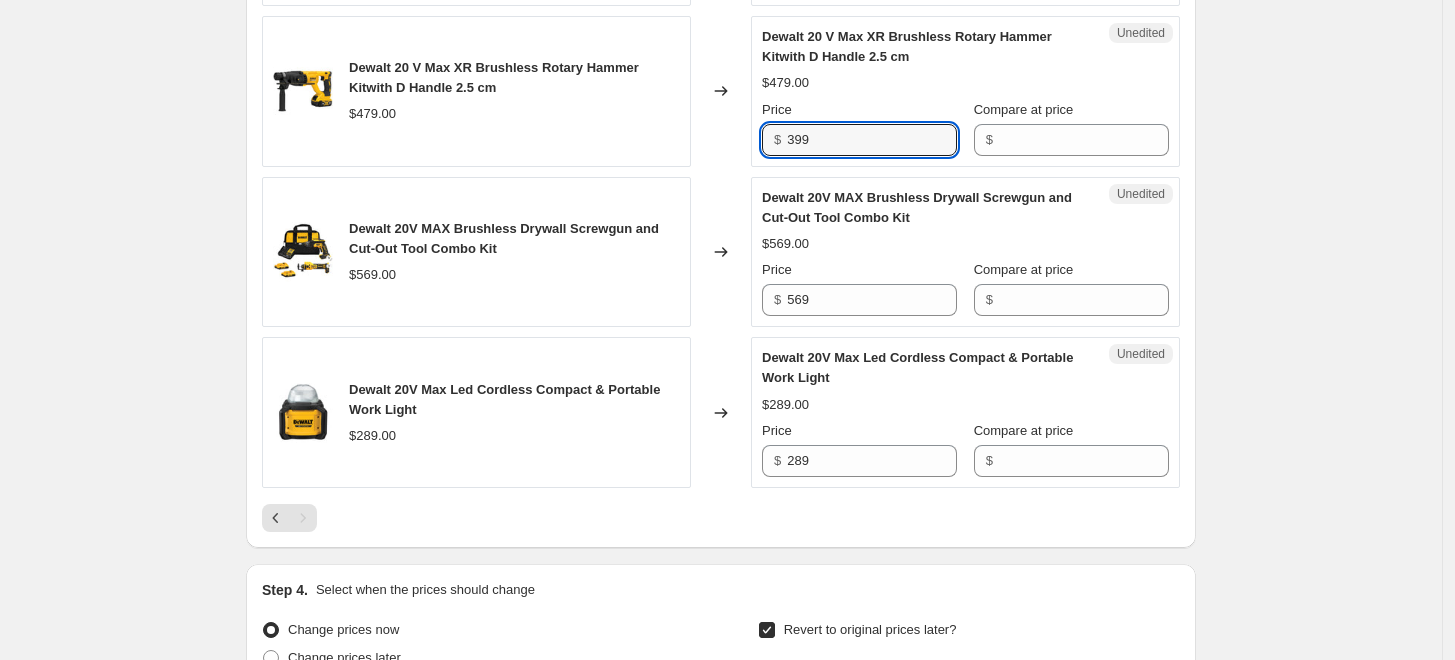 type on "399" 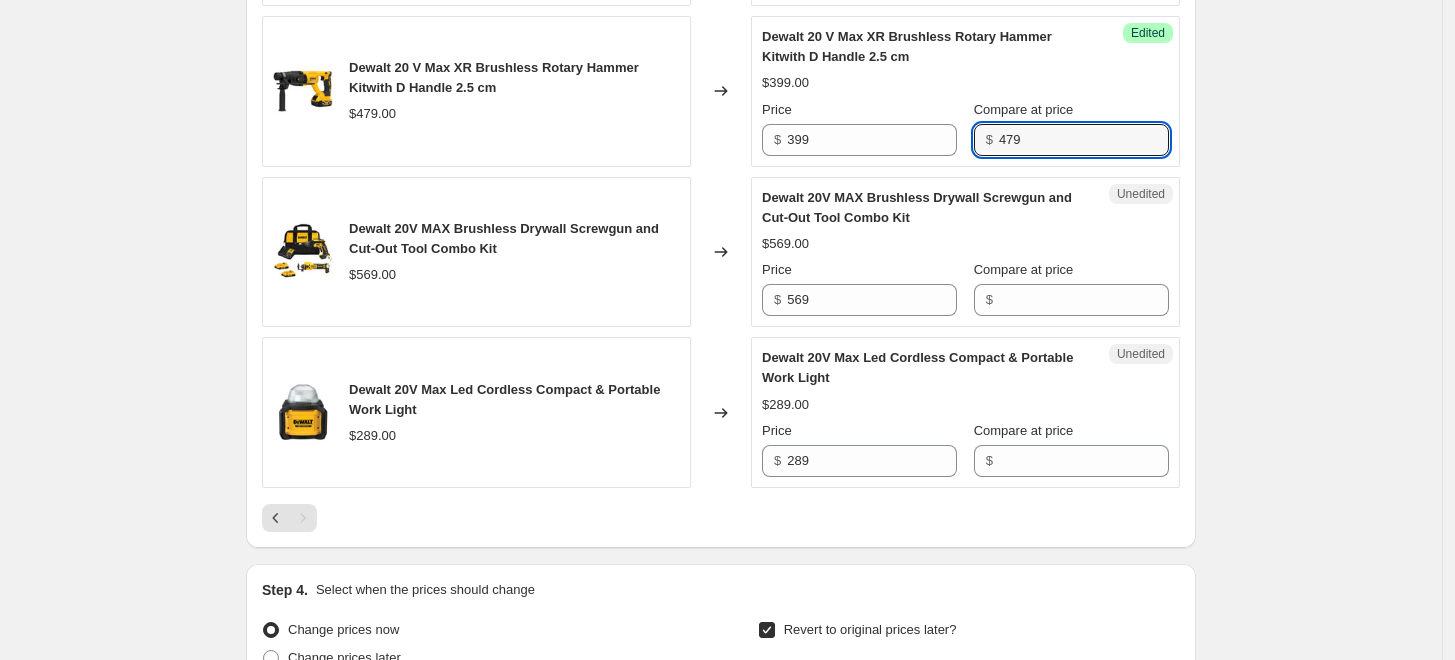 type on "479" 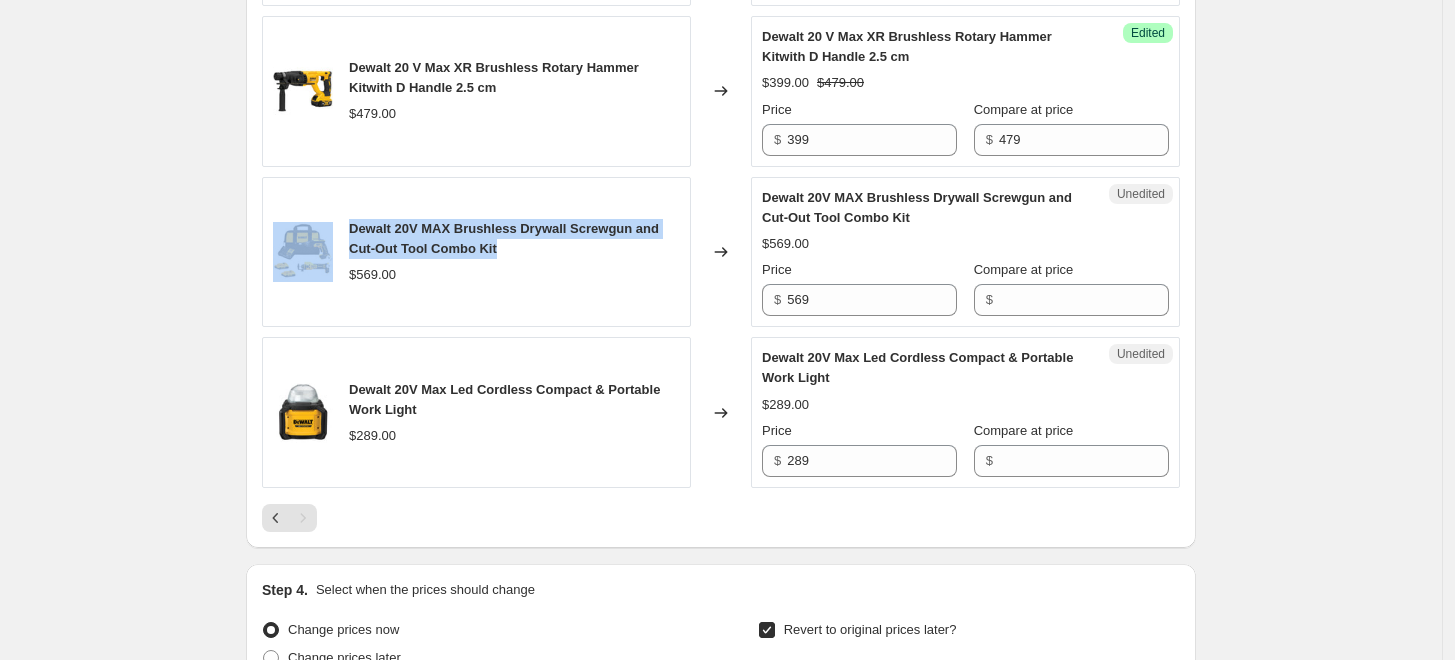 drag, startPoint x: 506, startPoint y: 348, endPoint x: 318, endPoint y: 332, distance: 188.67963 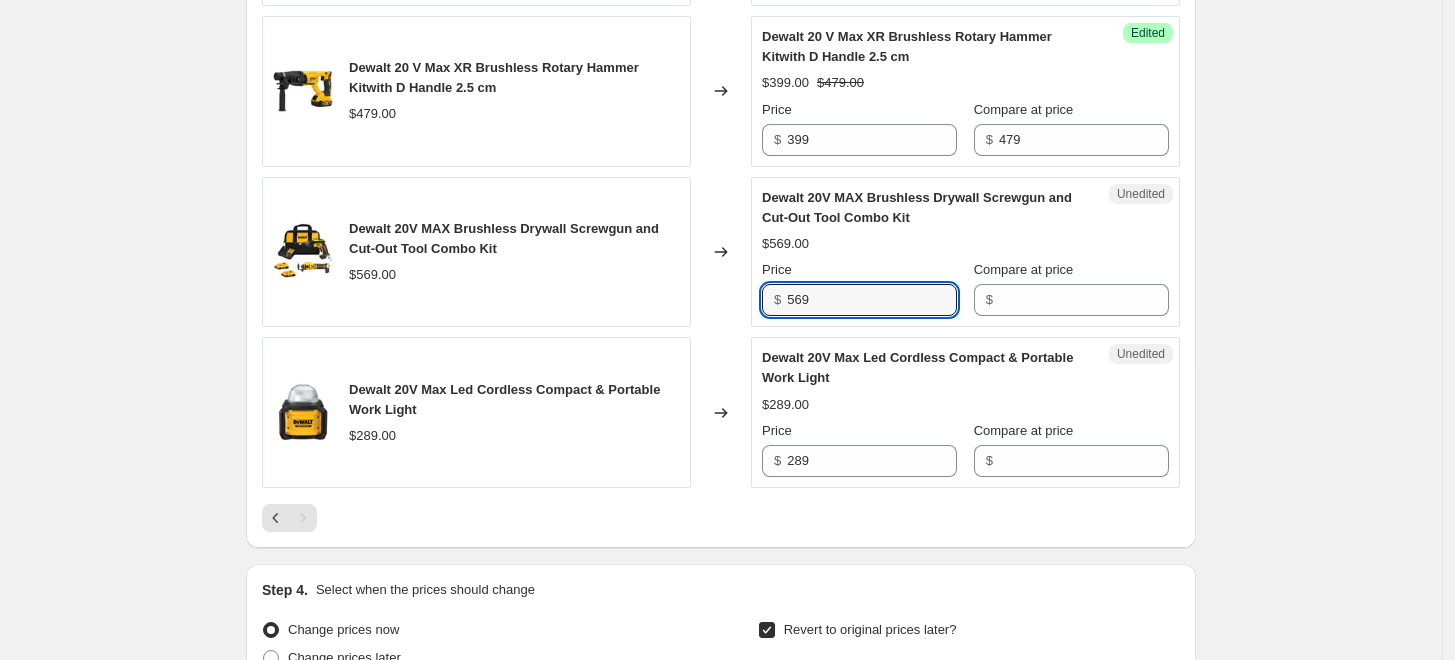 drag, startPoint x: 686, startPoint y: 387, endPoint x: 616, endPoint y: 374, distance: 71.19691 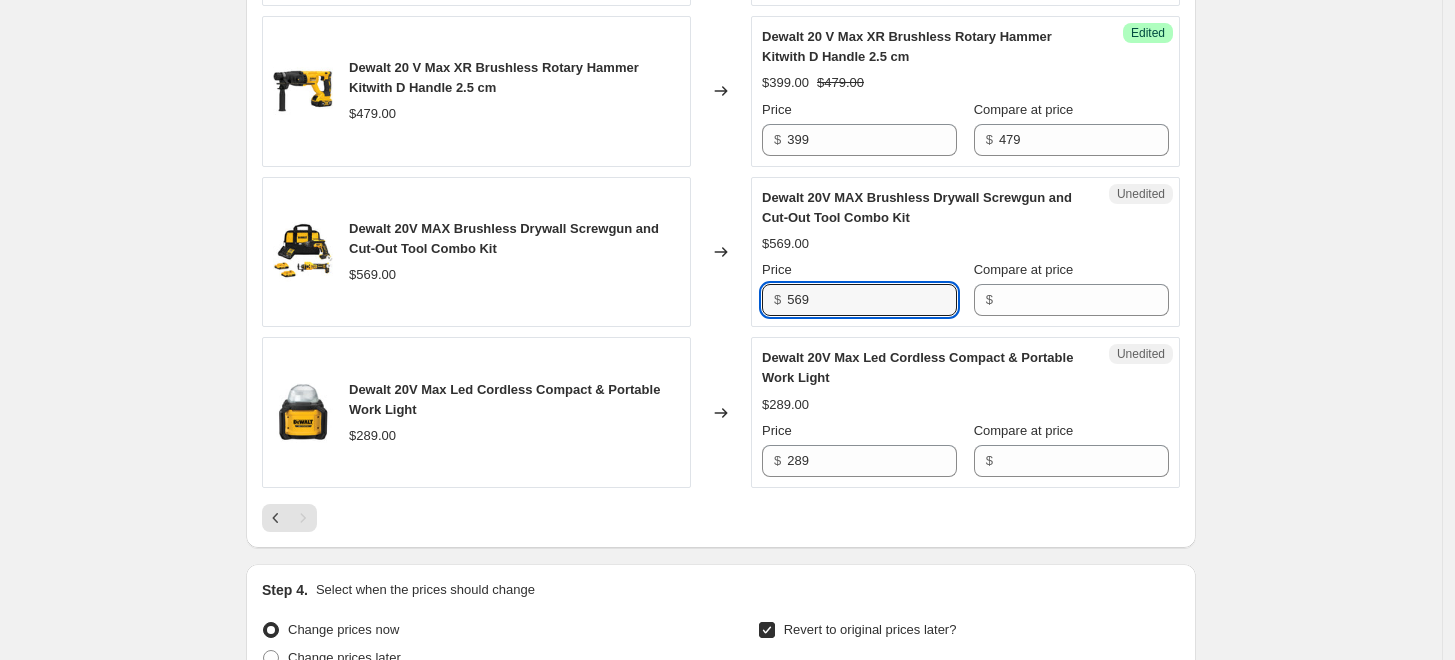 click on "Dewalt 20V MAX Brushless Drywall Screwgun and Cut-Out Tool Combo Kit $569.00 Changed to Unedited Dewalt 20V MAX Brushless Drywall Screwgun and Cut-Out Tool Combo Kit $569.00 Price $ 569 Compare at price $" at bounding box center [721, 252] 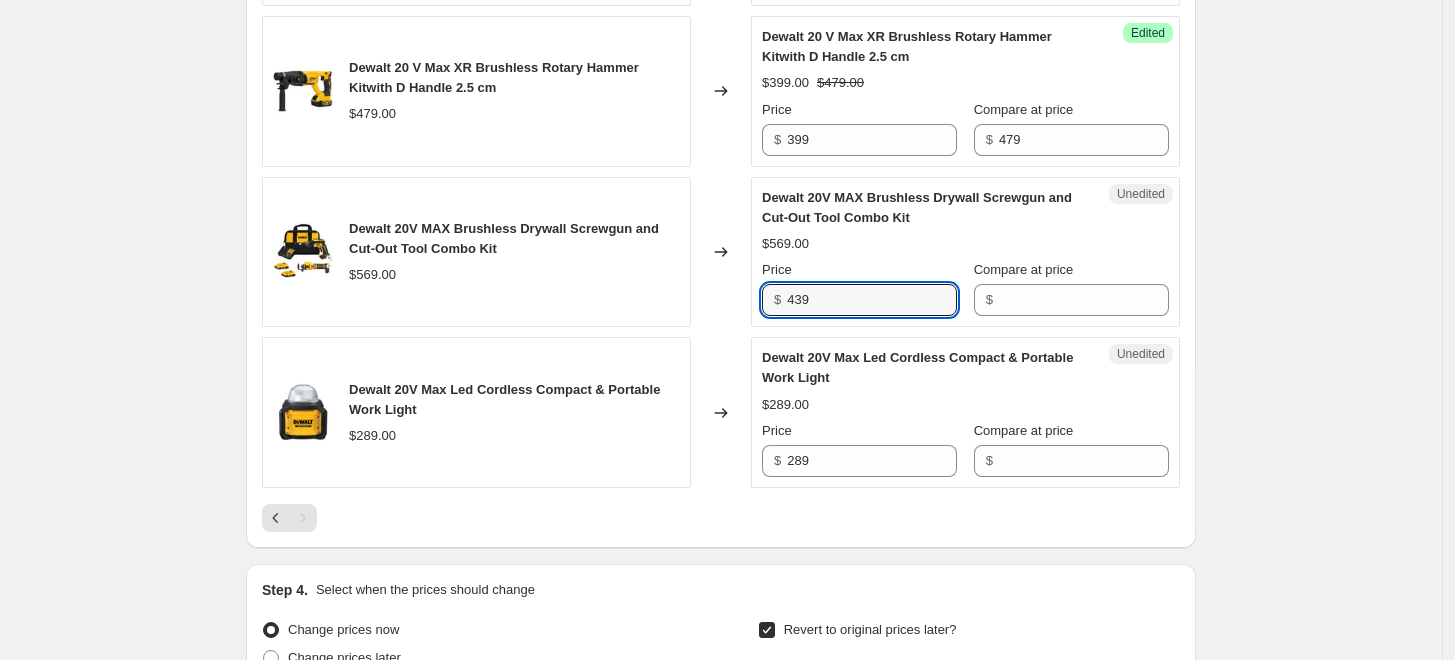type on "439" 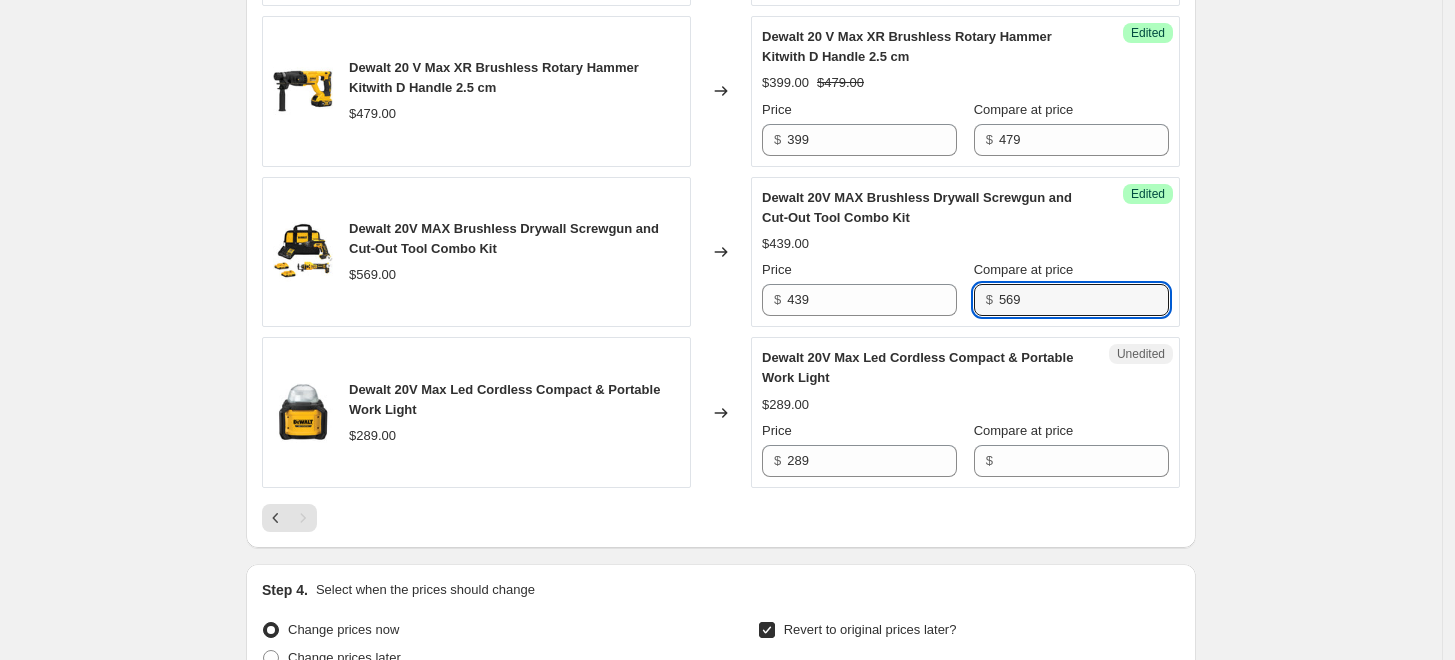 type on "569" 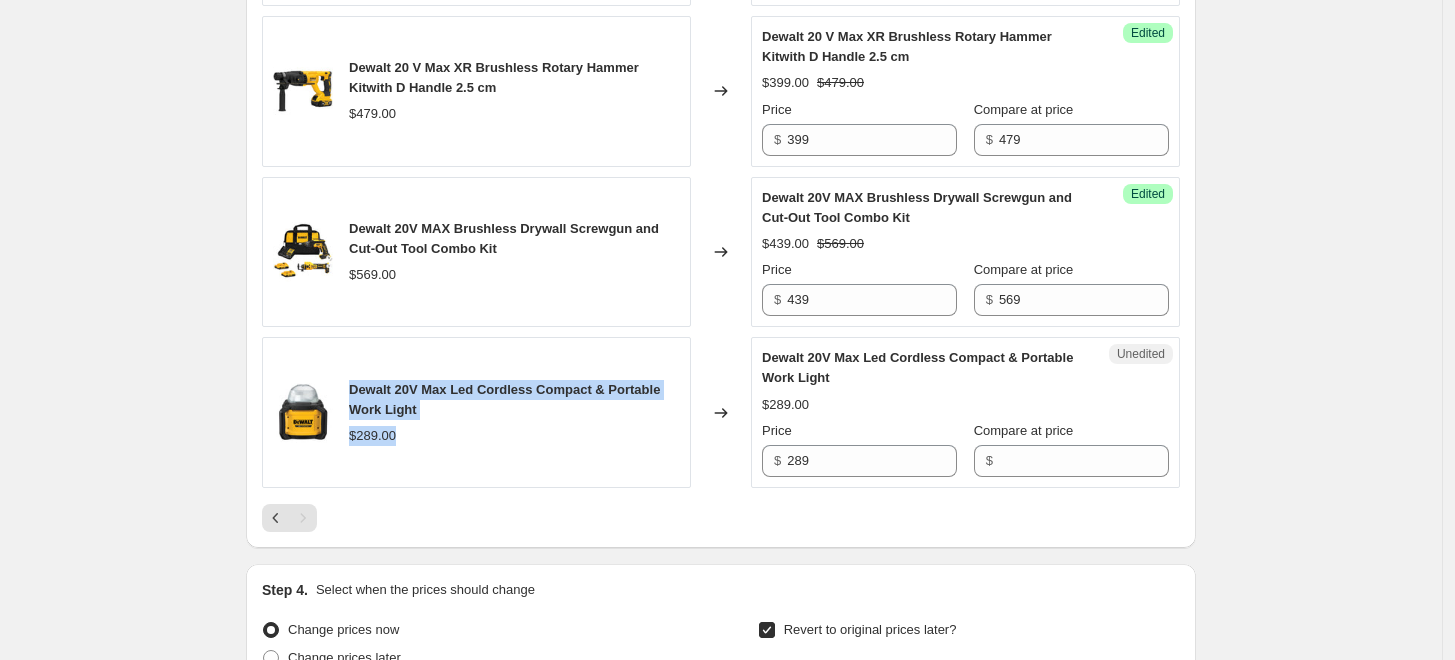 drag, startPoint x: 446, startPoint y: 516, endPoint x: 358, endPoint y: 484, distance: 93.637596 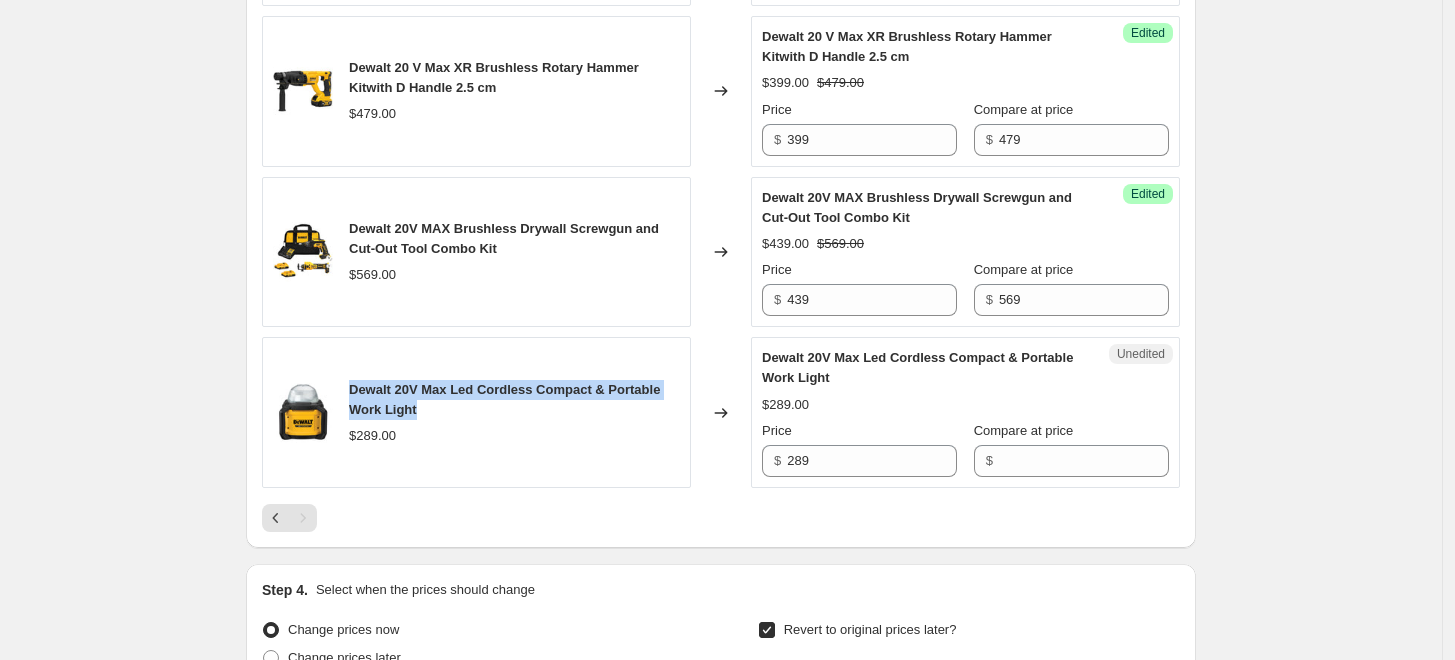 drag, startPoint x: 430, startPoint y: 510, endPoint x: 354, endPoint y: 479, distance: 82.07923 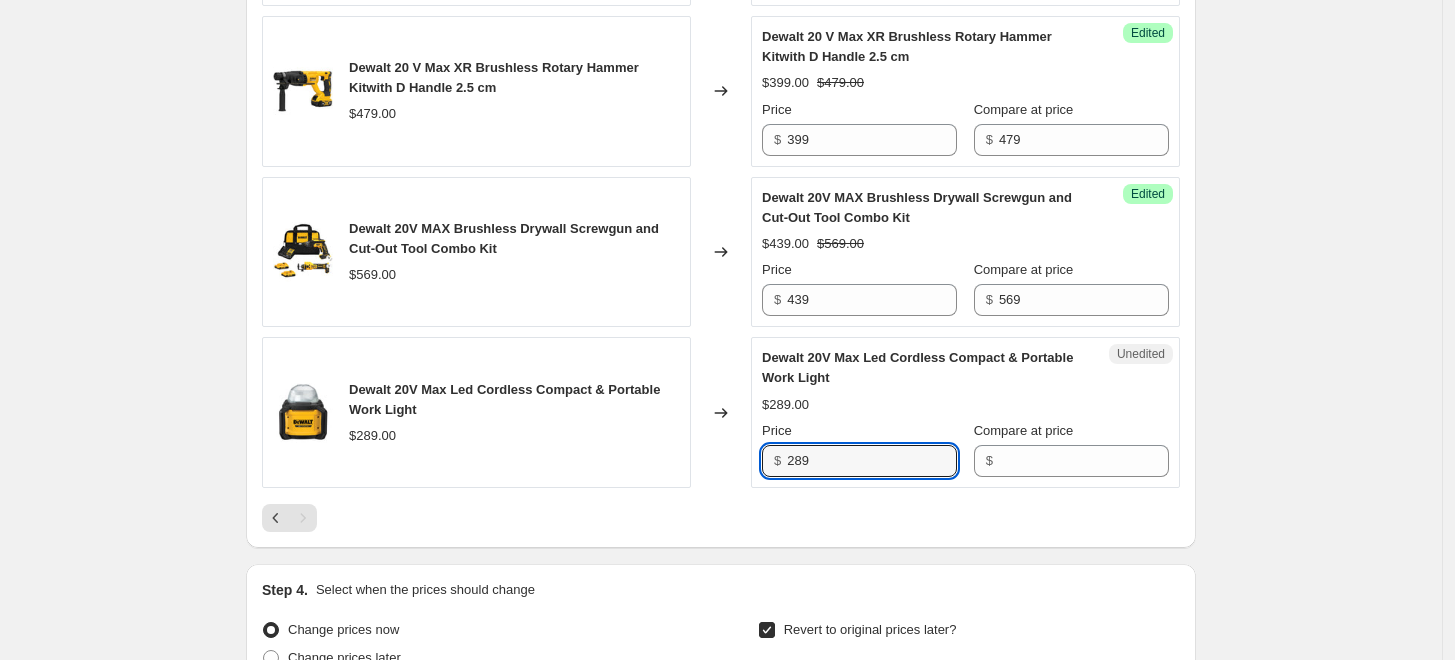 drag, startPoint x: 847, startPoint y: 553, endPoint x: 725, endPoint y: 552, distance: 122.0041 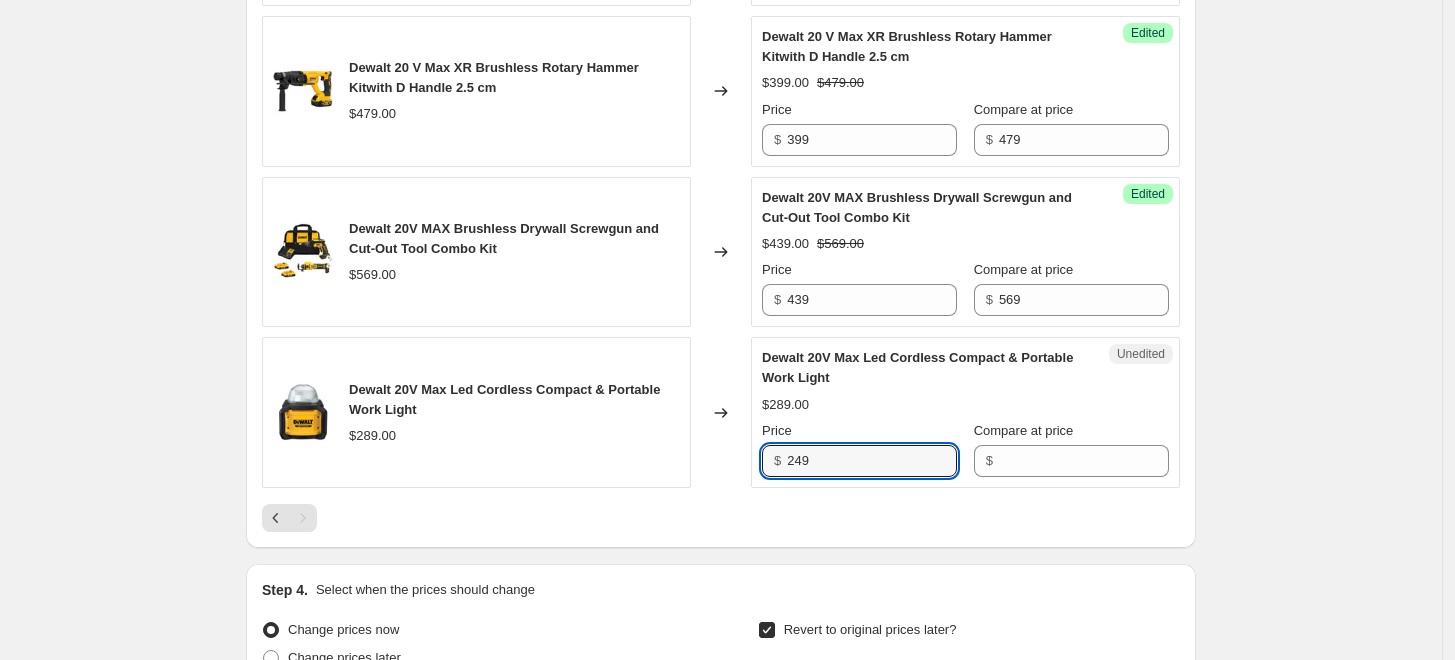 type on "249" 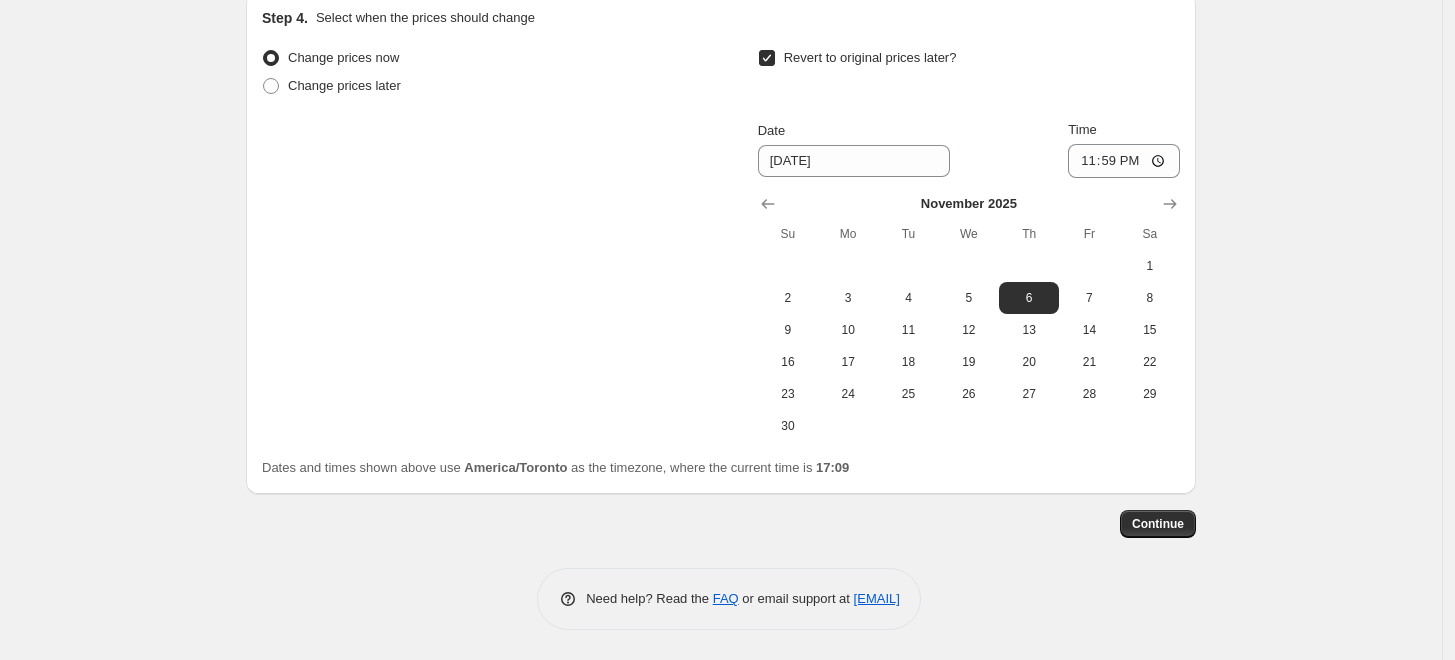 scroll, scrollTop: 3777, scrollLeft: 0, axis: vertical 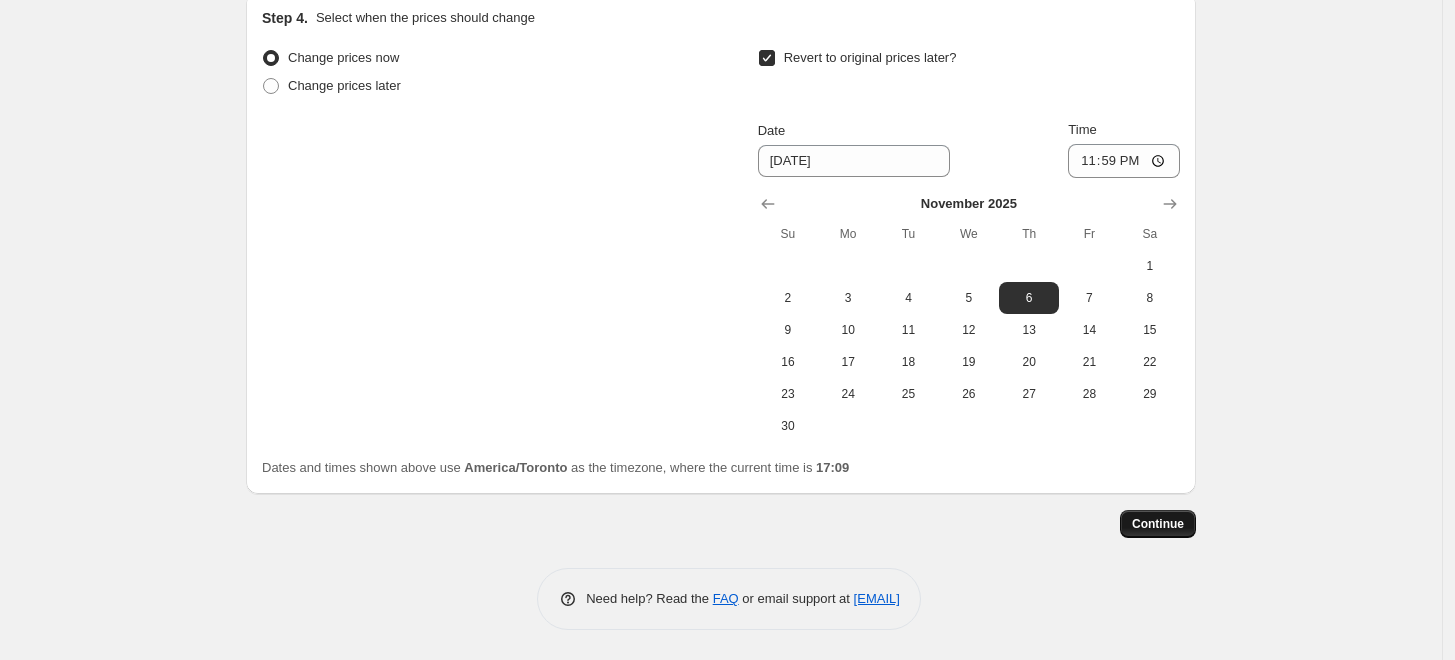 type on "289" 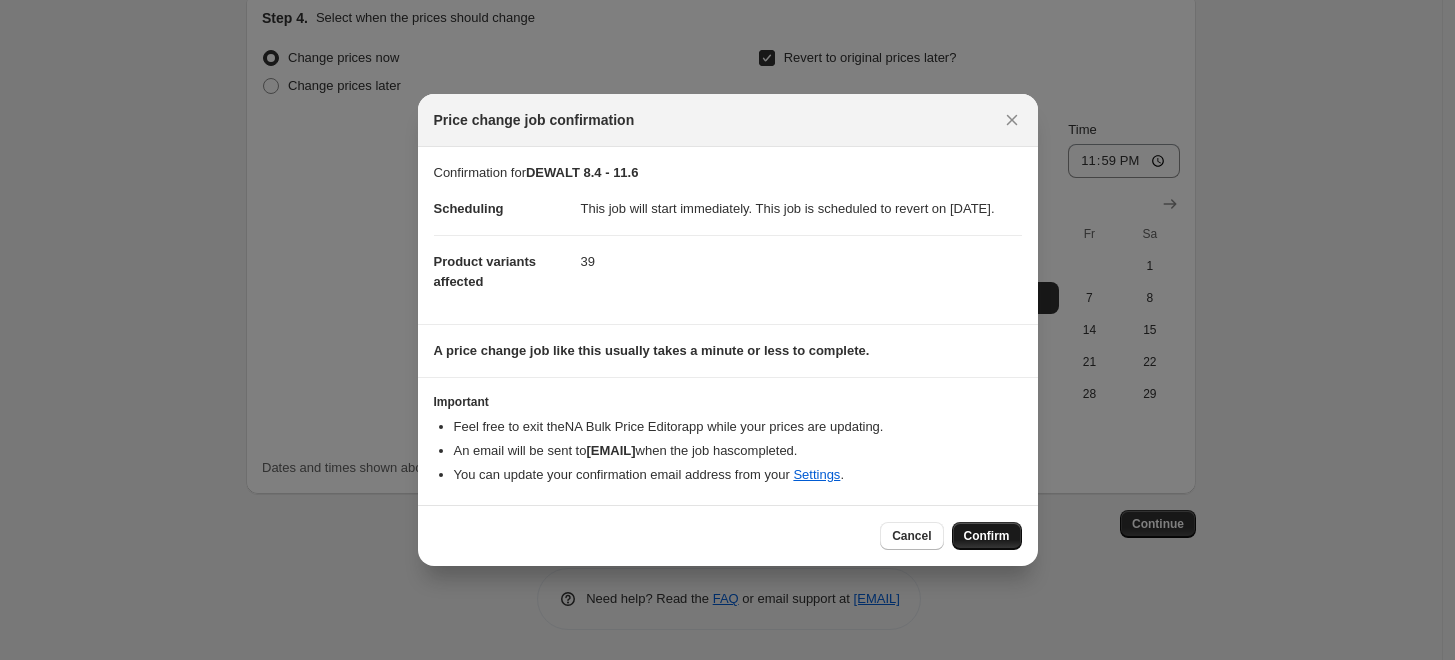 click on "Confirm" at bounding box center (987, 536) 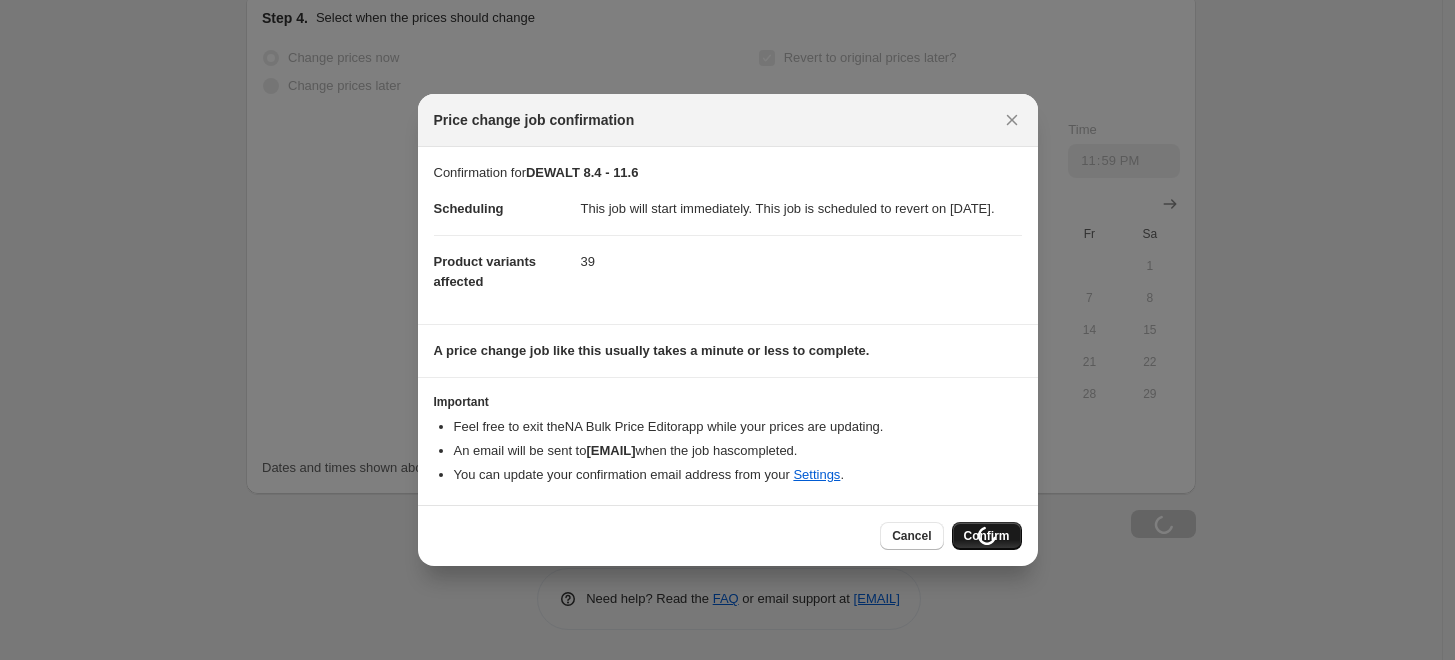 scroll, scrollTop: 3846, scrollLeft: 0, axis: vertical 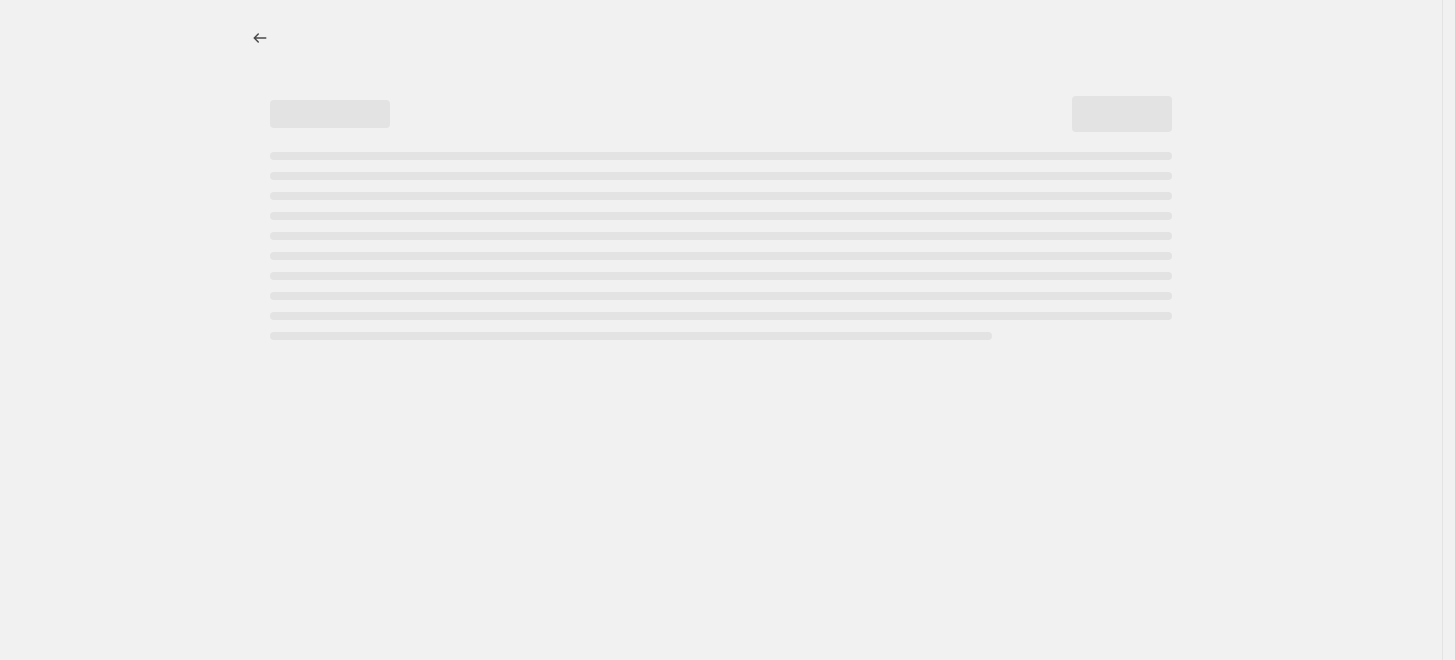 select on "percentage" 